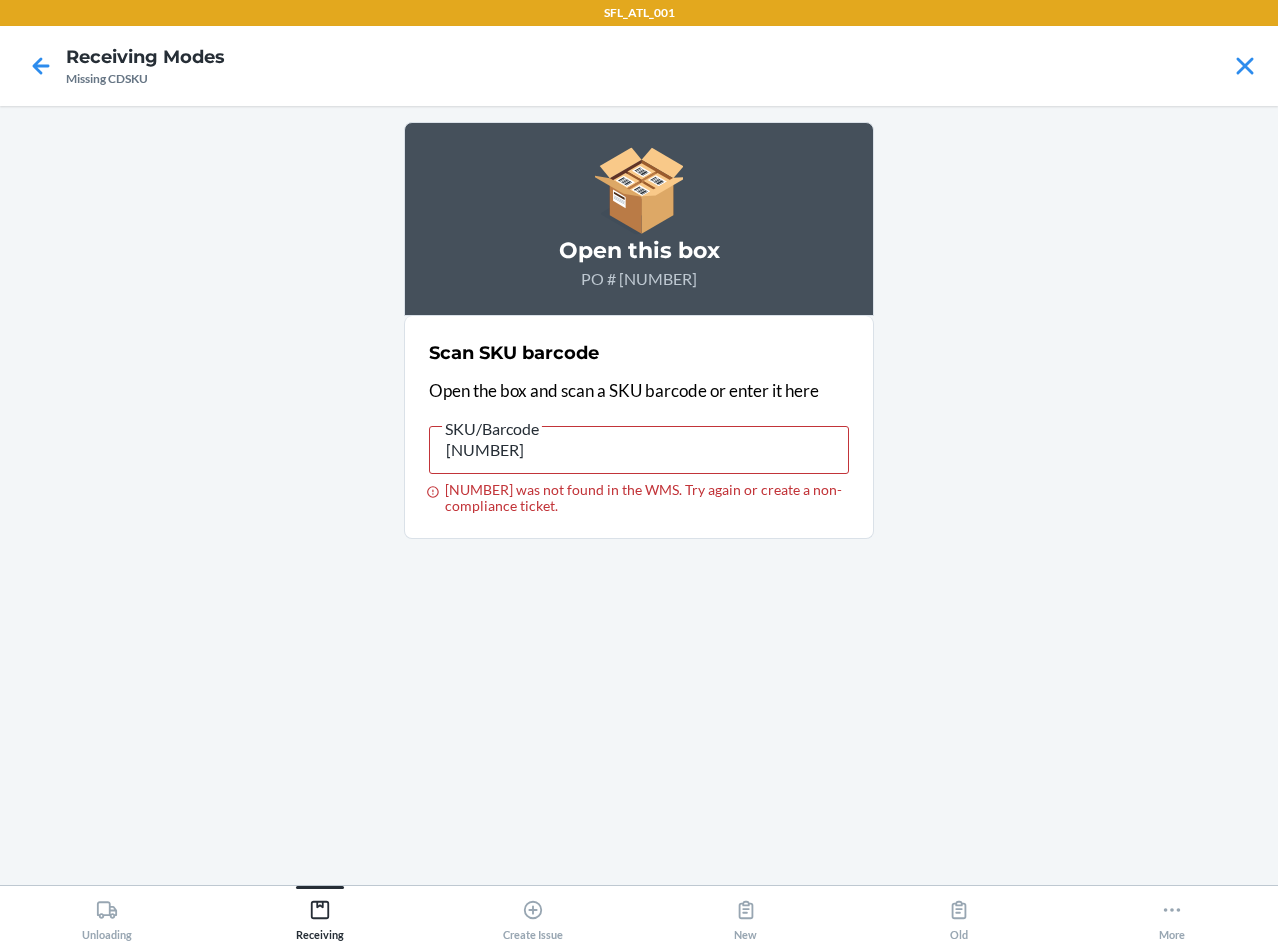 scroll, scrollTop: 0, scrollLeft: 0, axis: both 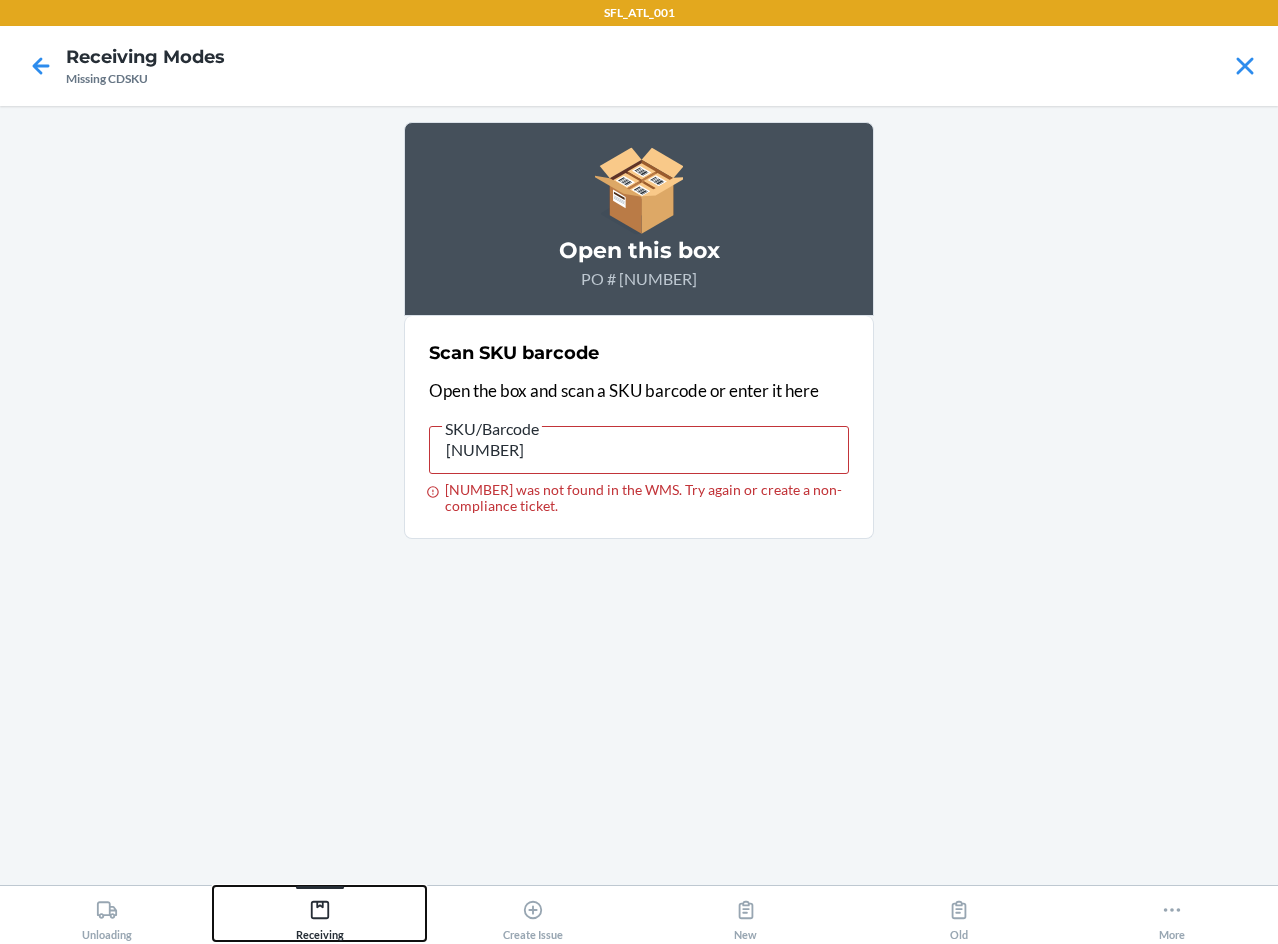 click 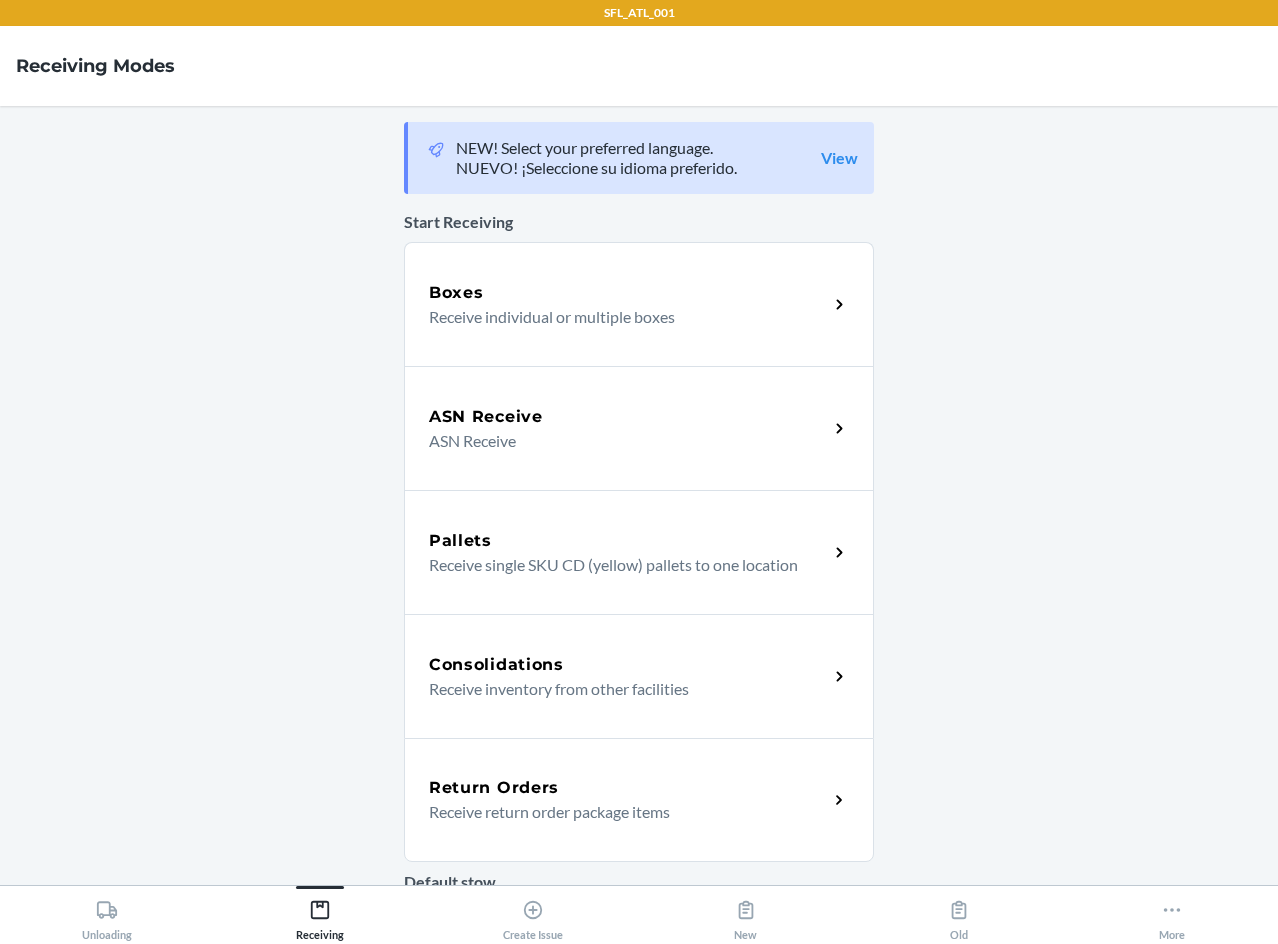 click on "ASN Receive" at bounding box center [486, 417] 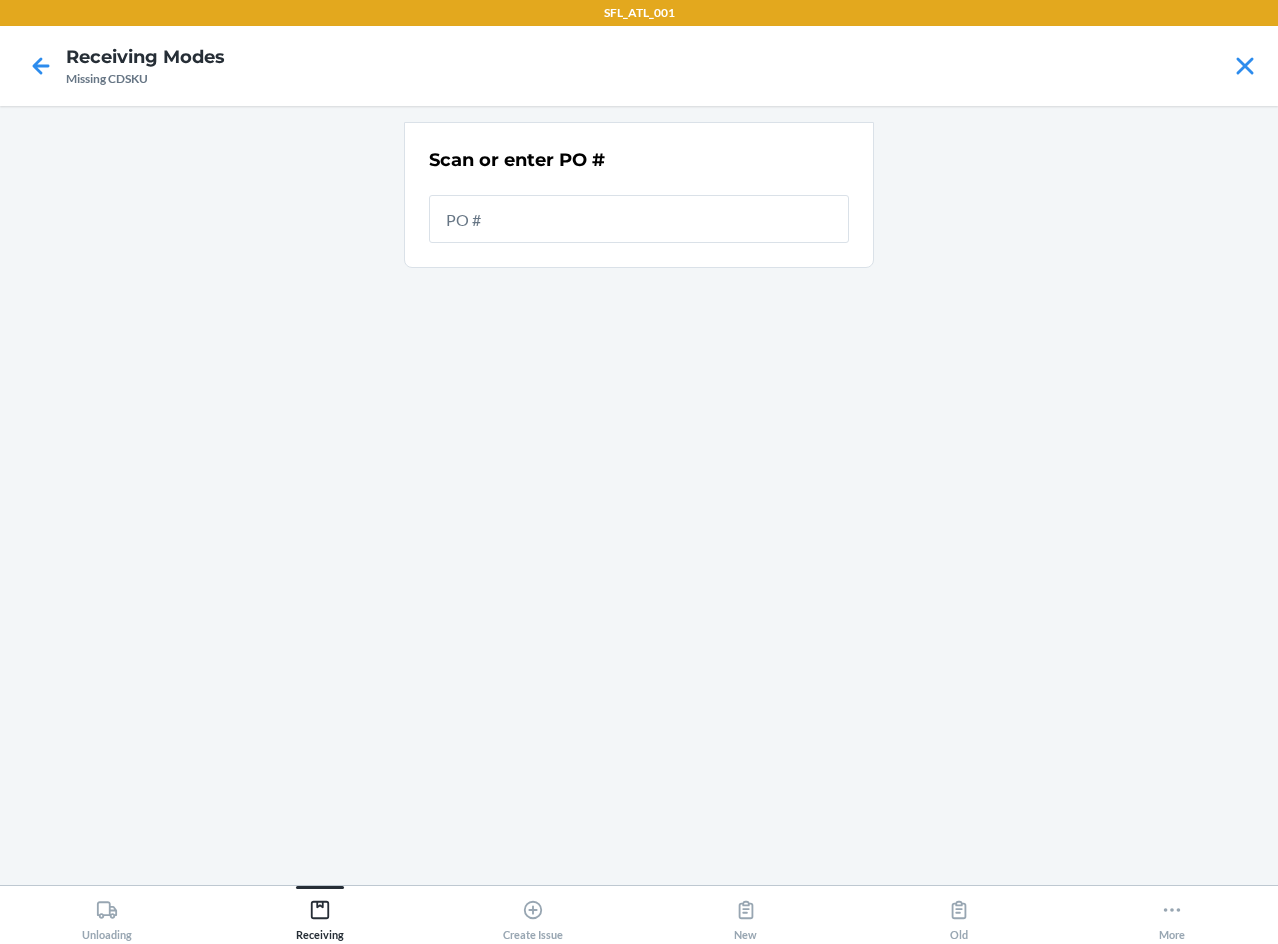 click at bounding box center (639, 219) 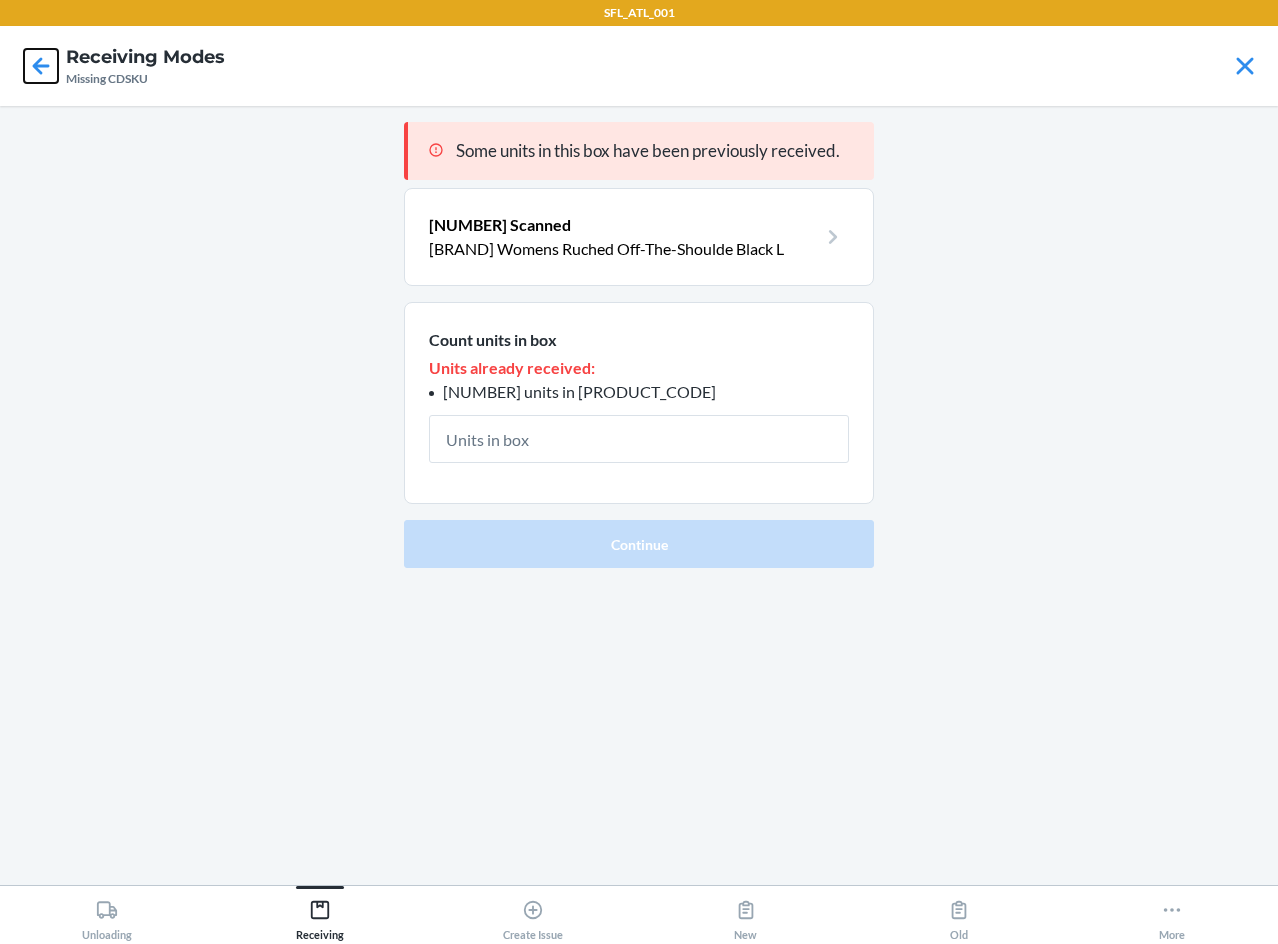 click 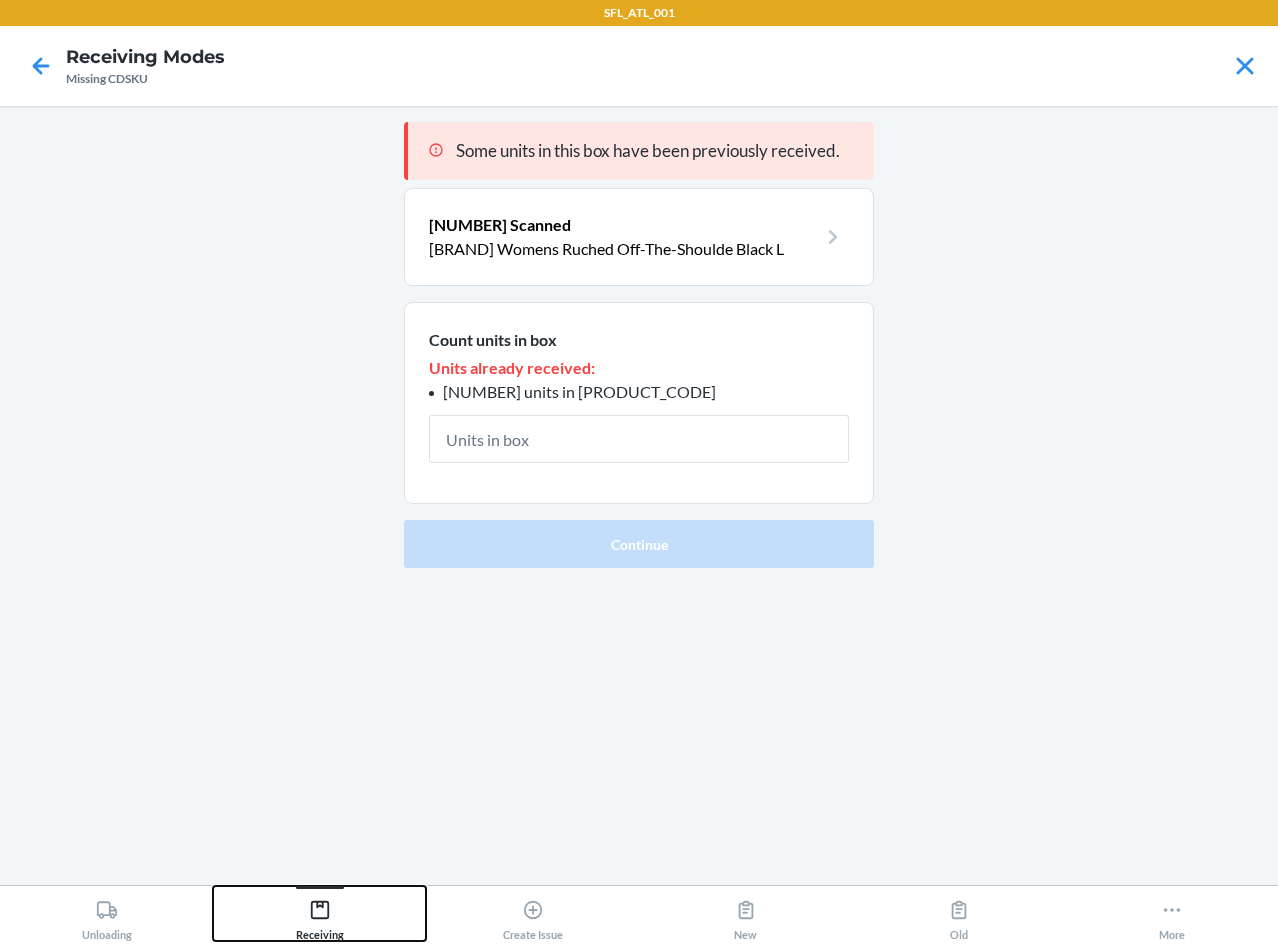 click on "Receiving" at bounding box center (320, 916) 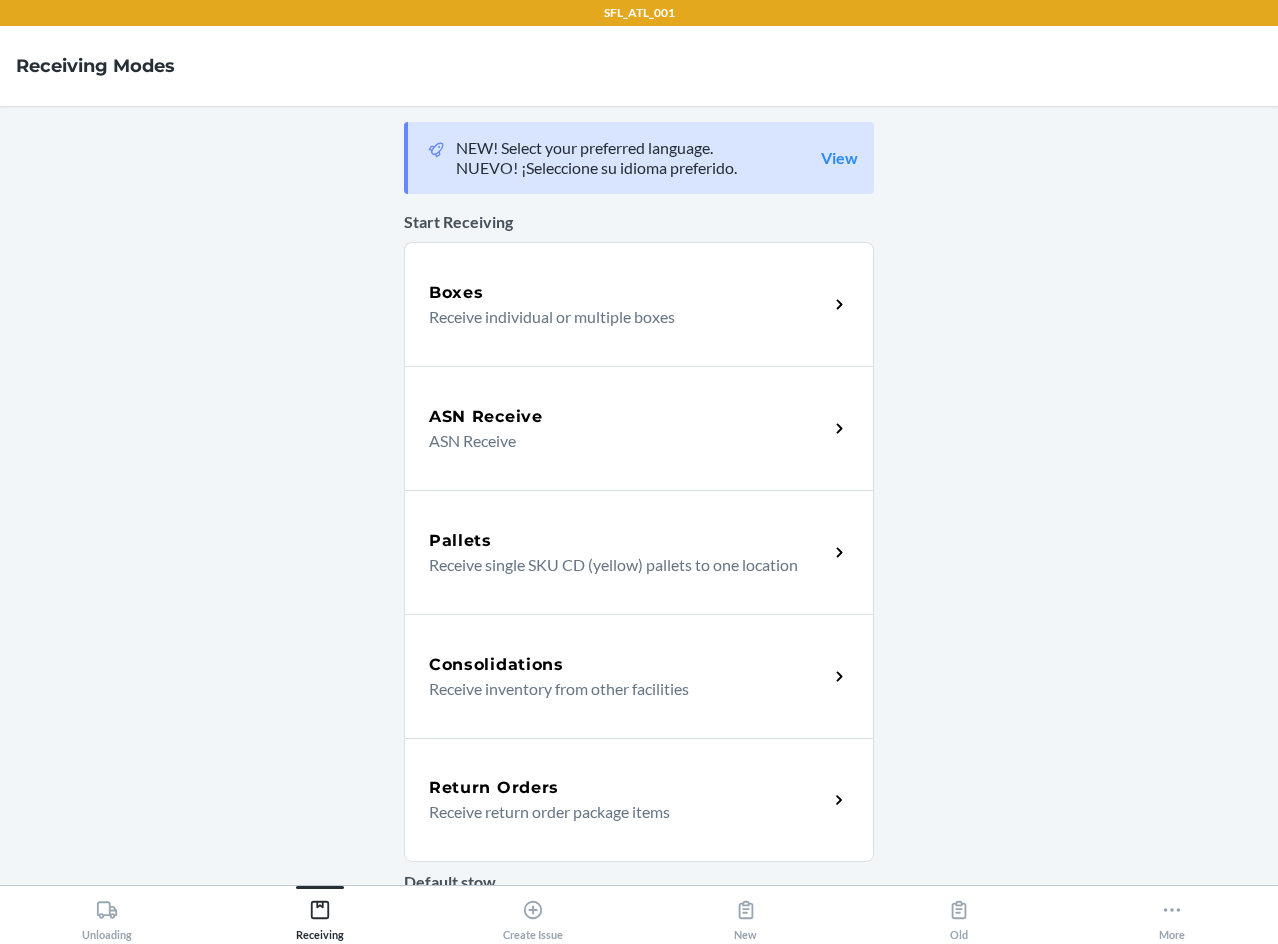 click on "ASN Receive" at bounding box center (486, 417) 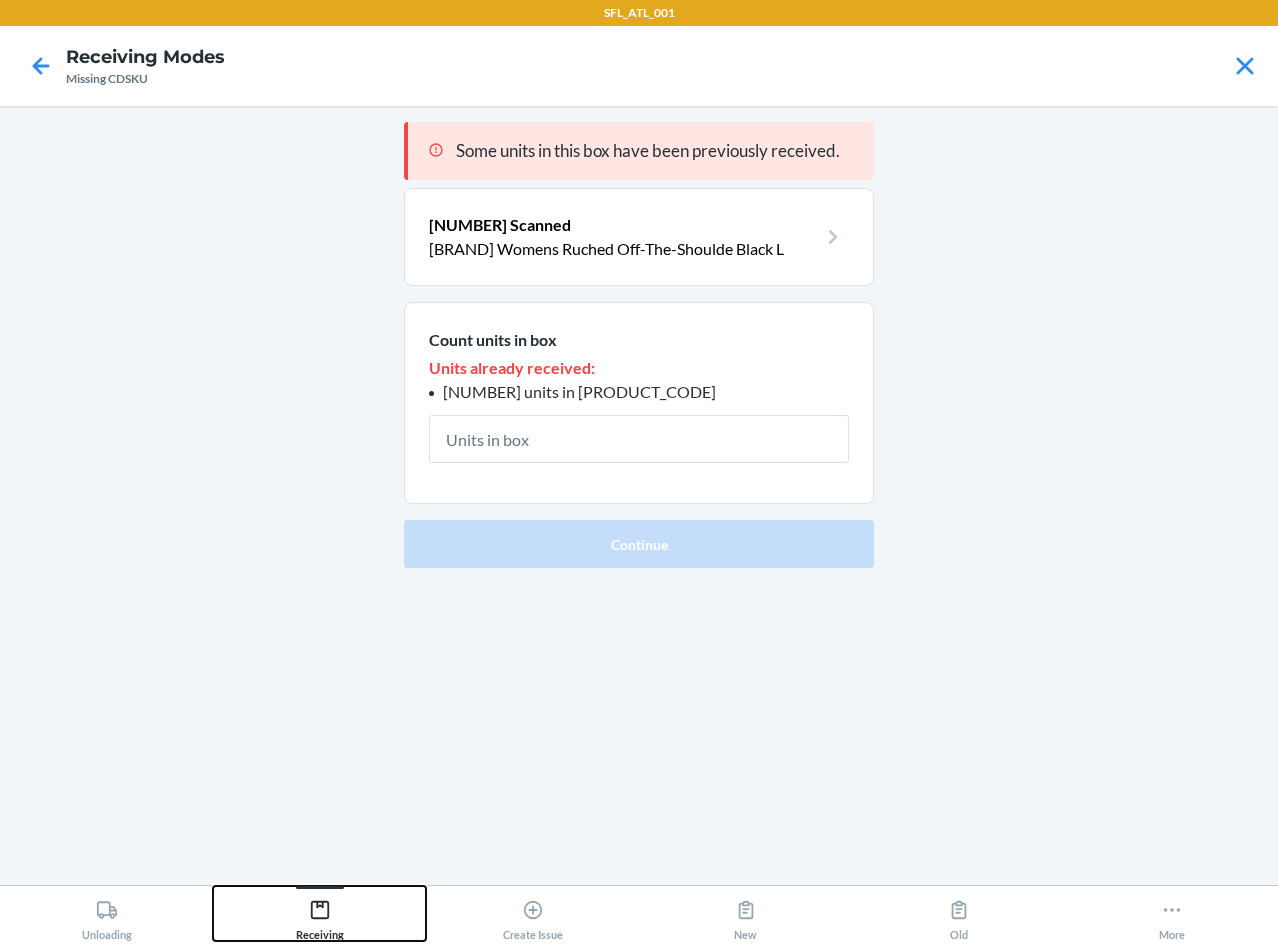 click on "Receiving" at bounding box center [320, 916] 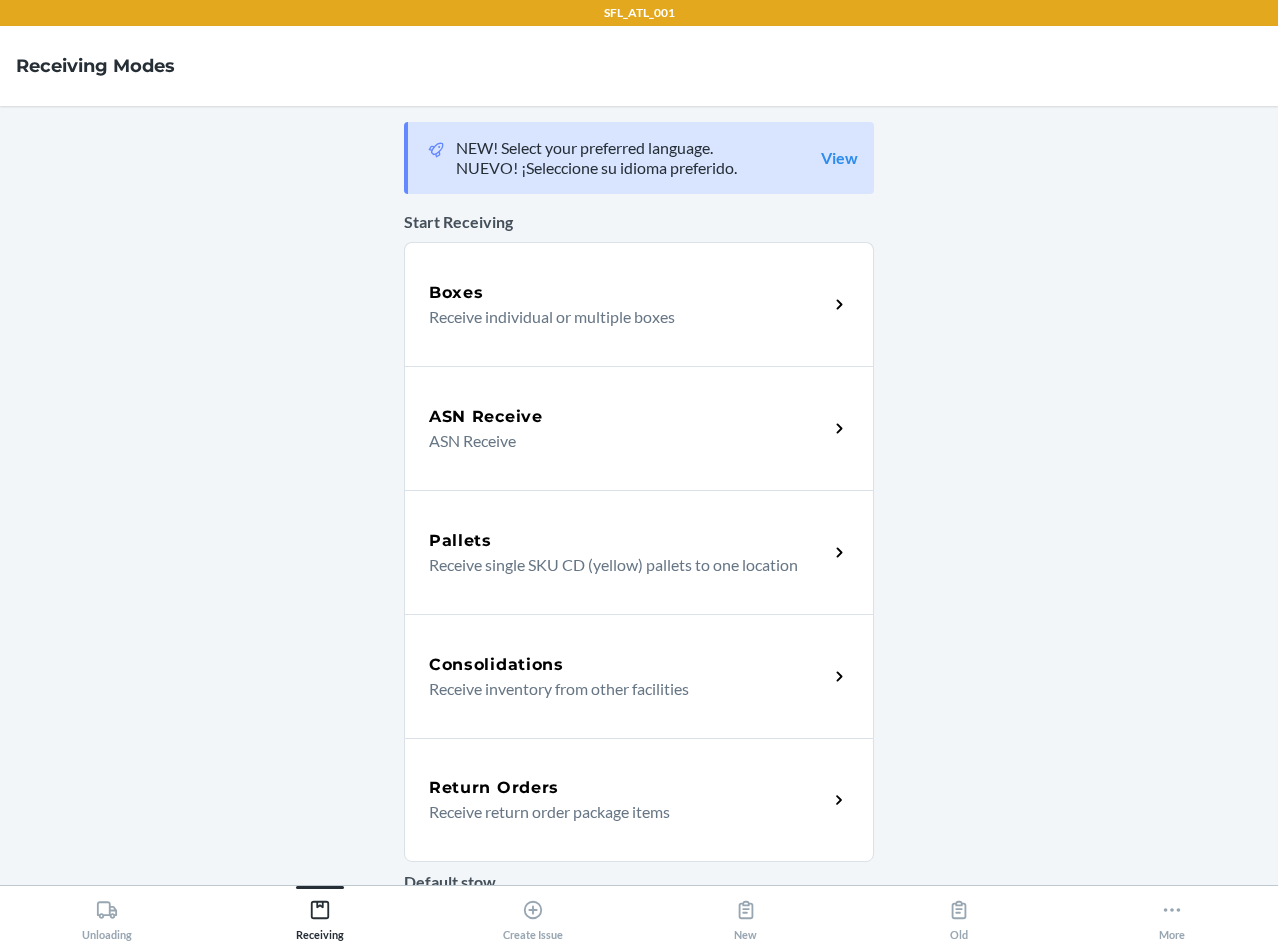 click on "ASN Receive" at bounding box center [620, 441] 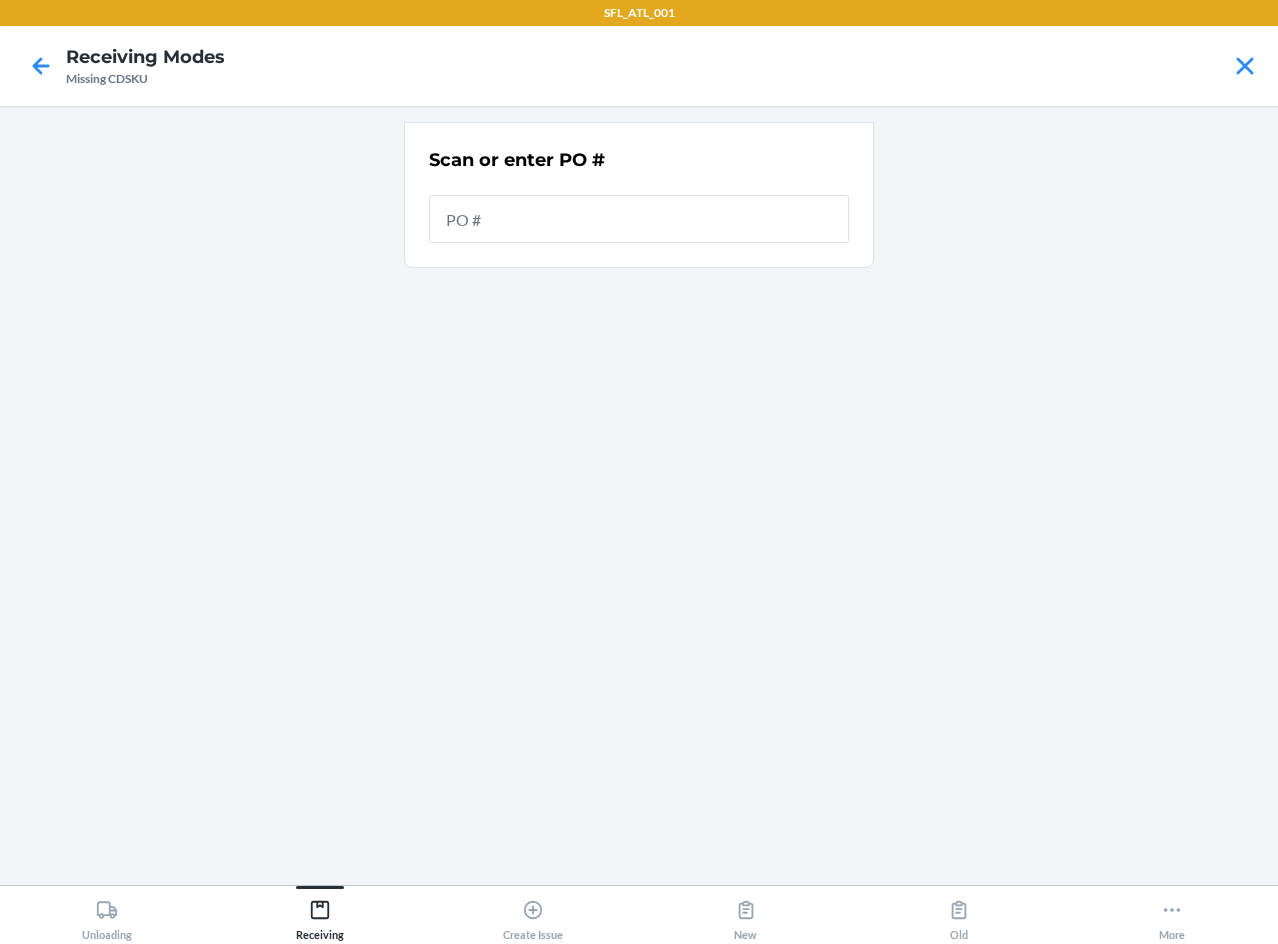 click at bounding box center [639, 219] 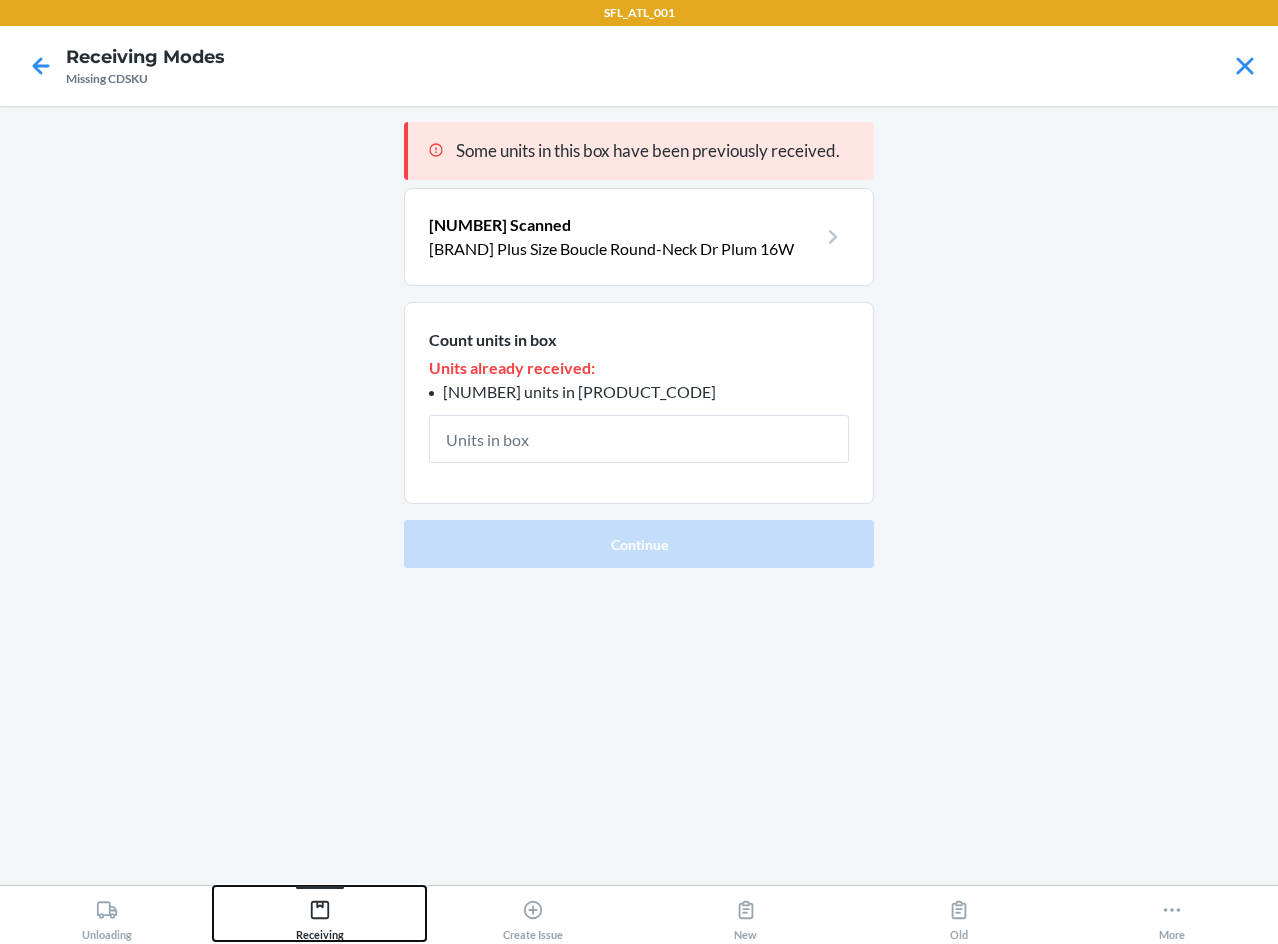 click 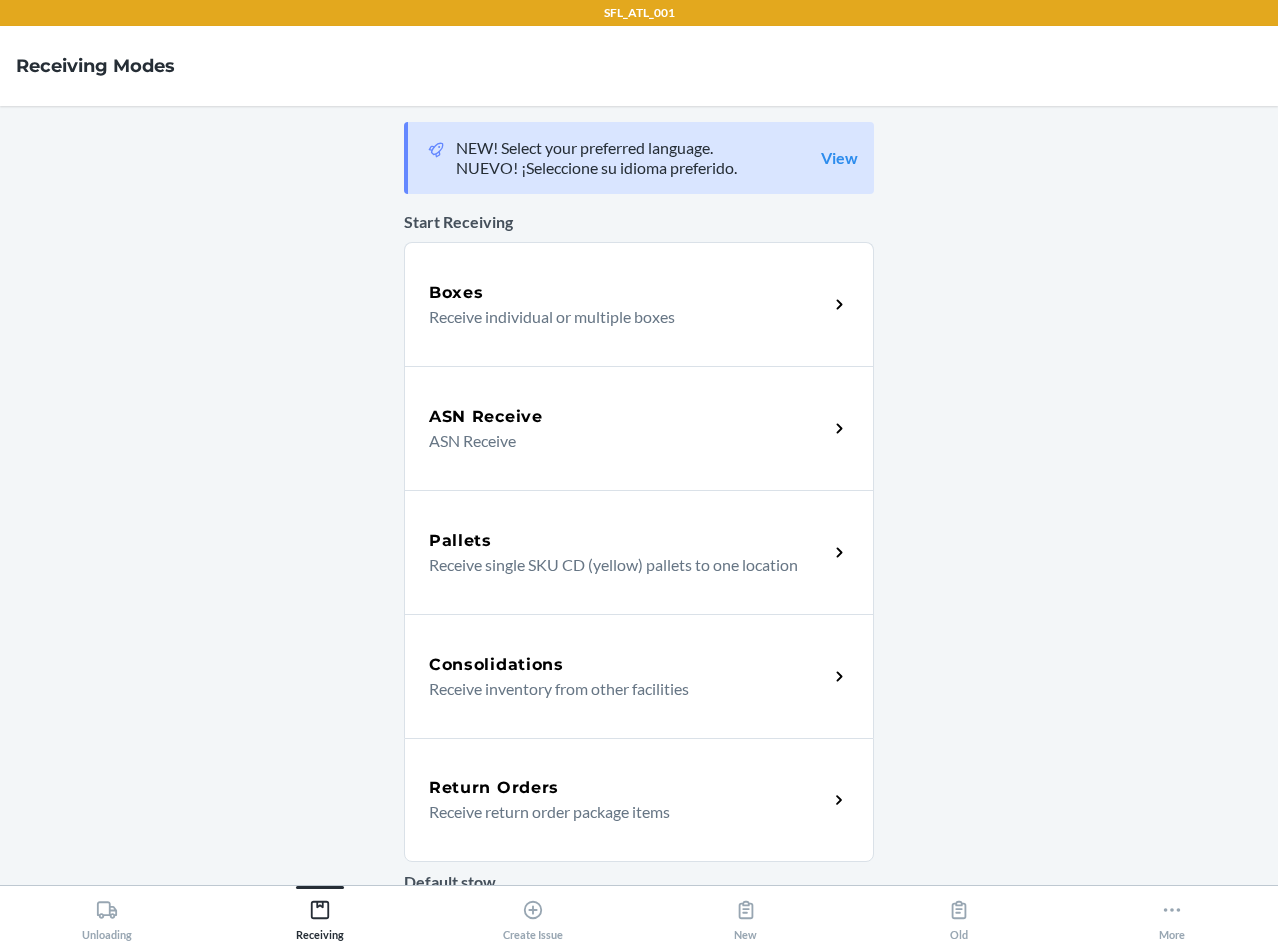 click on "ASN Receive" at bounding box center [620, 441] 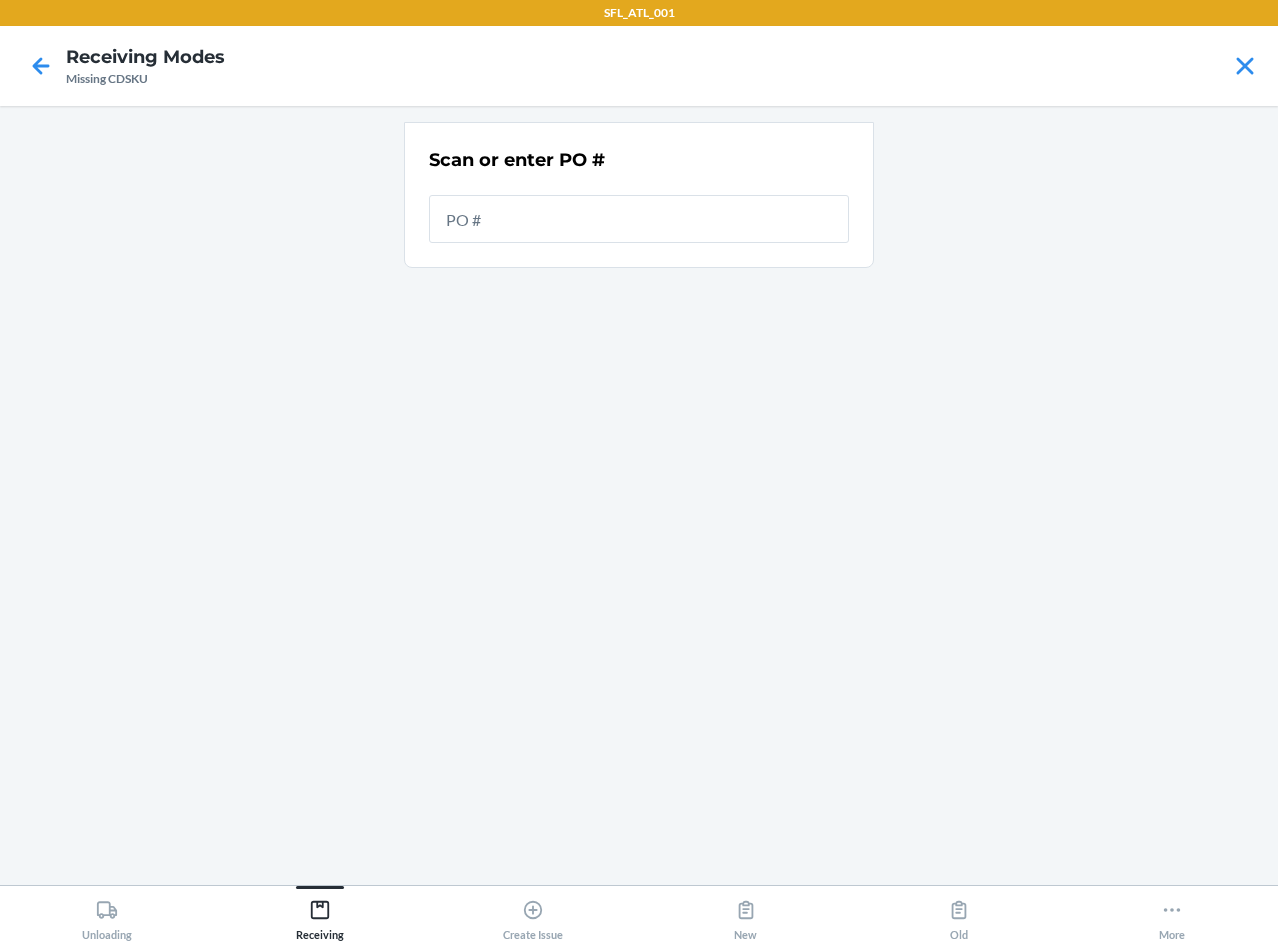 click at bounding box center (639, 219) 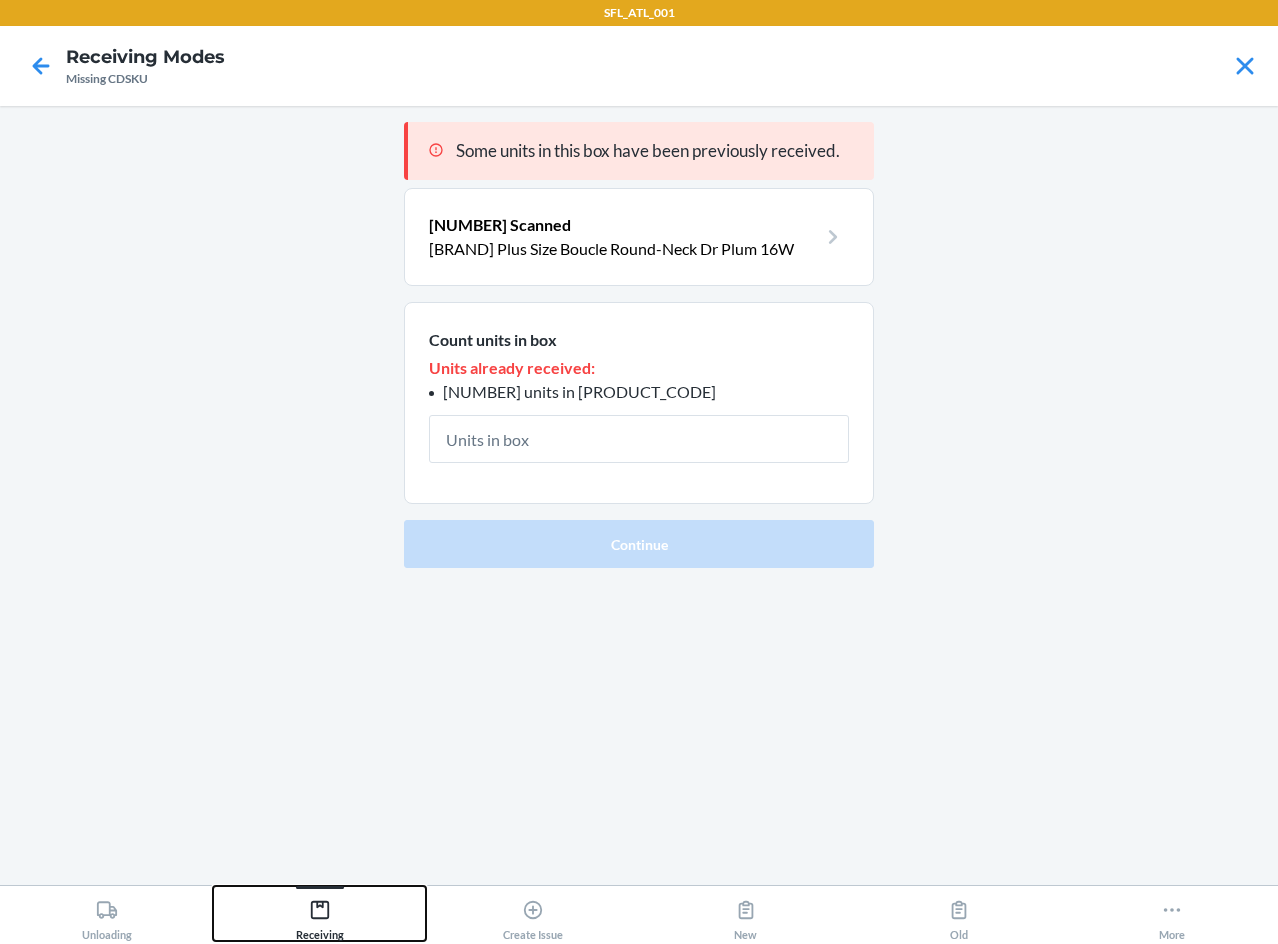 click 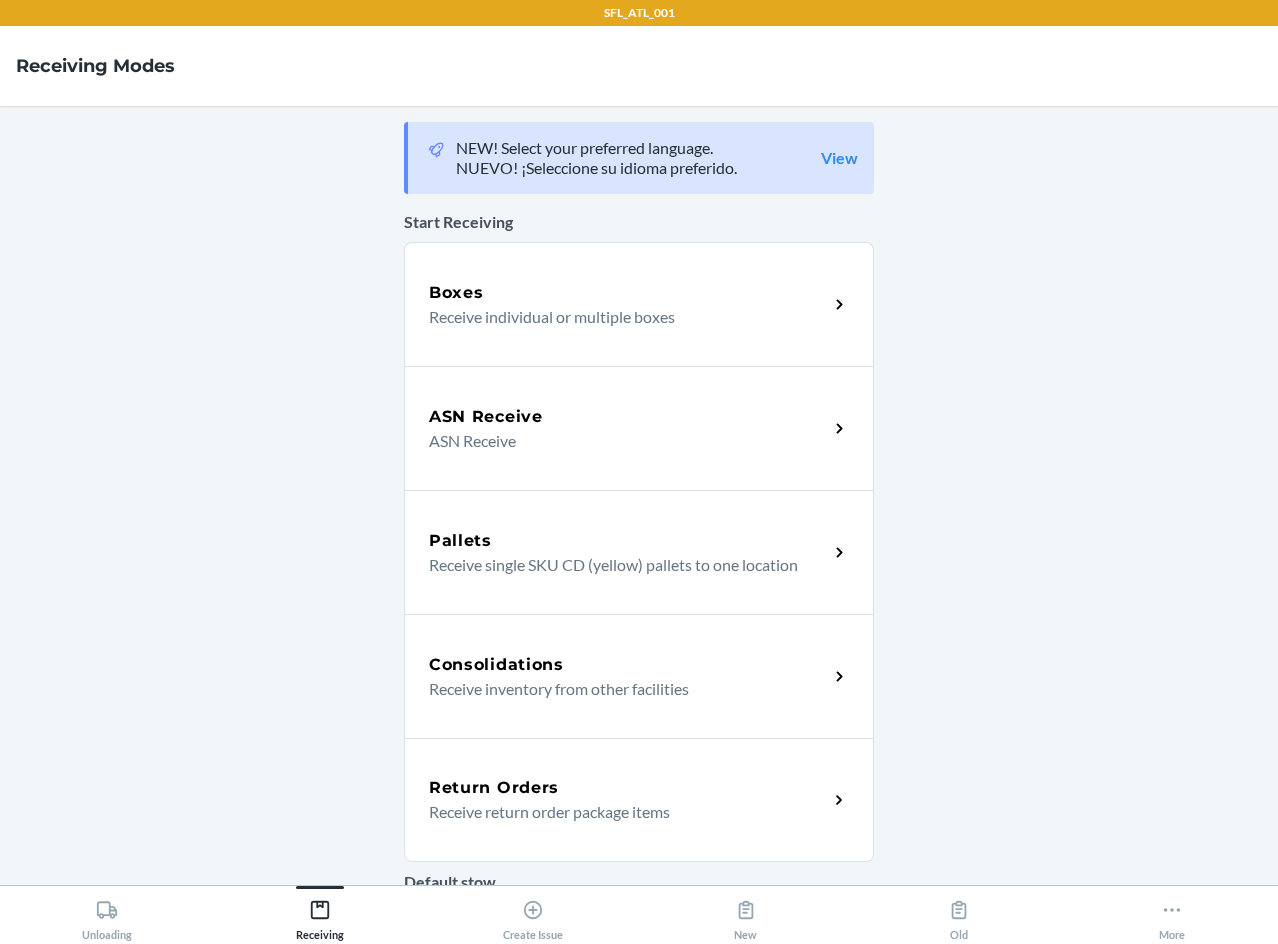 click on "ASN Receive" at bounding box center (628, 417) 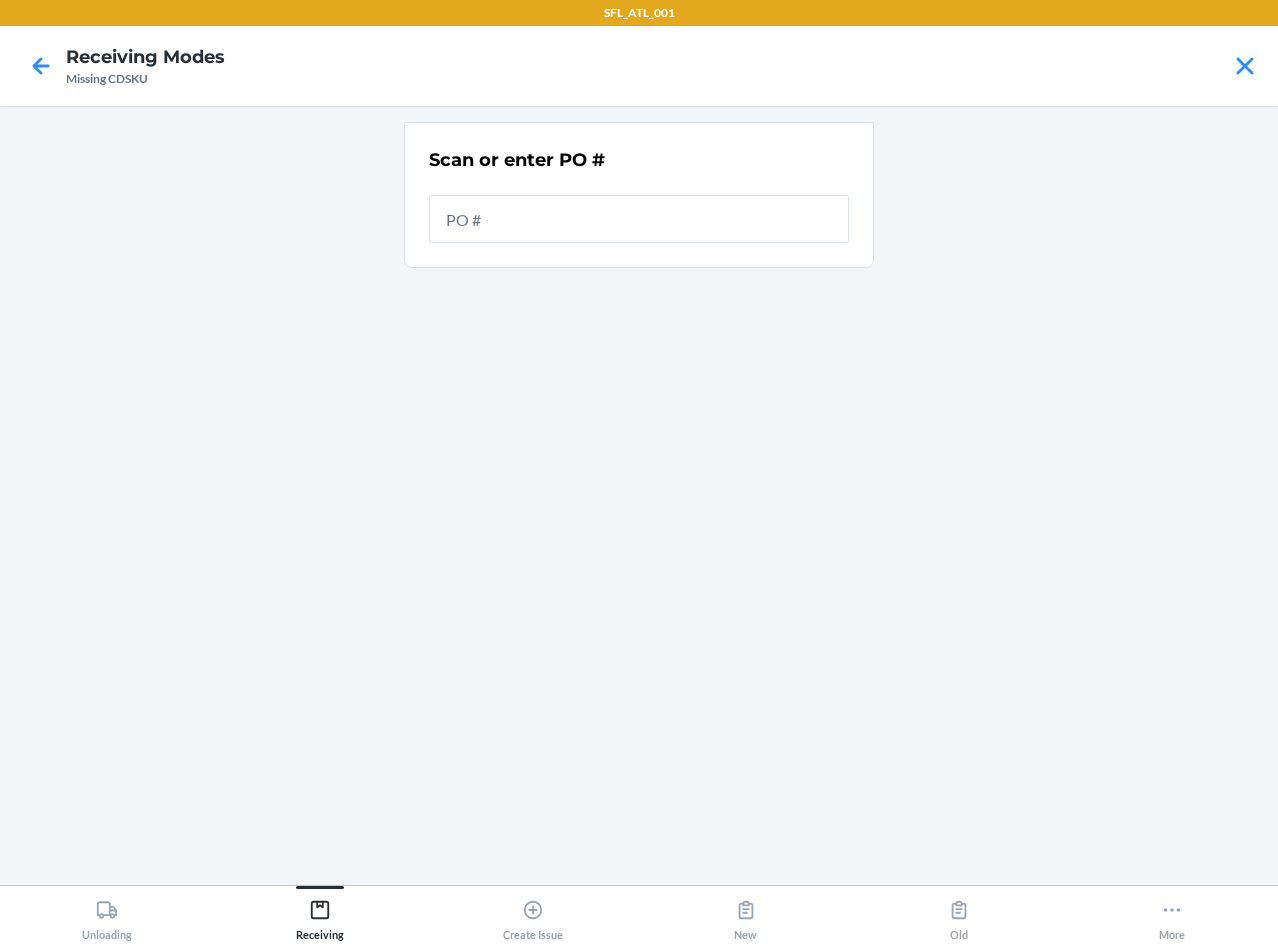 click at bounding box center [639, 219] 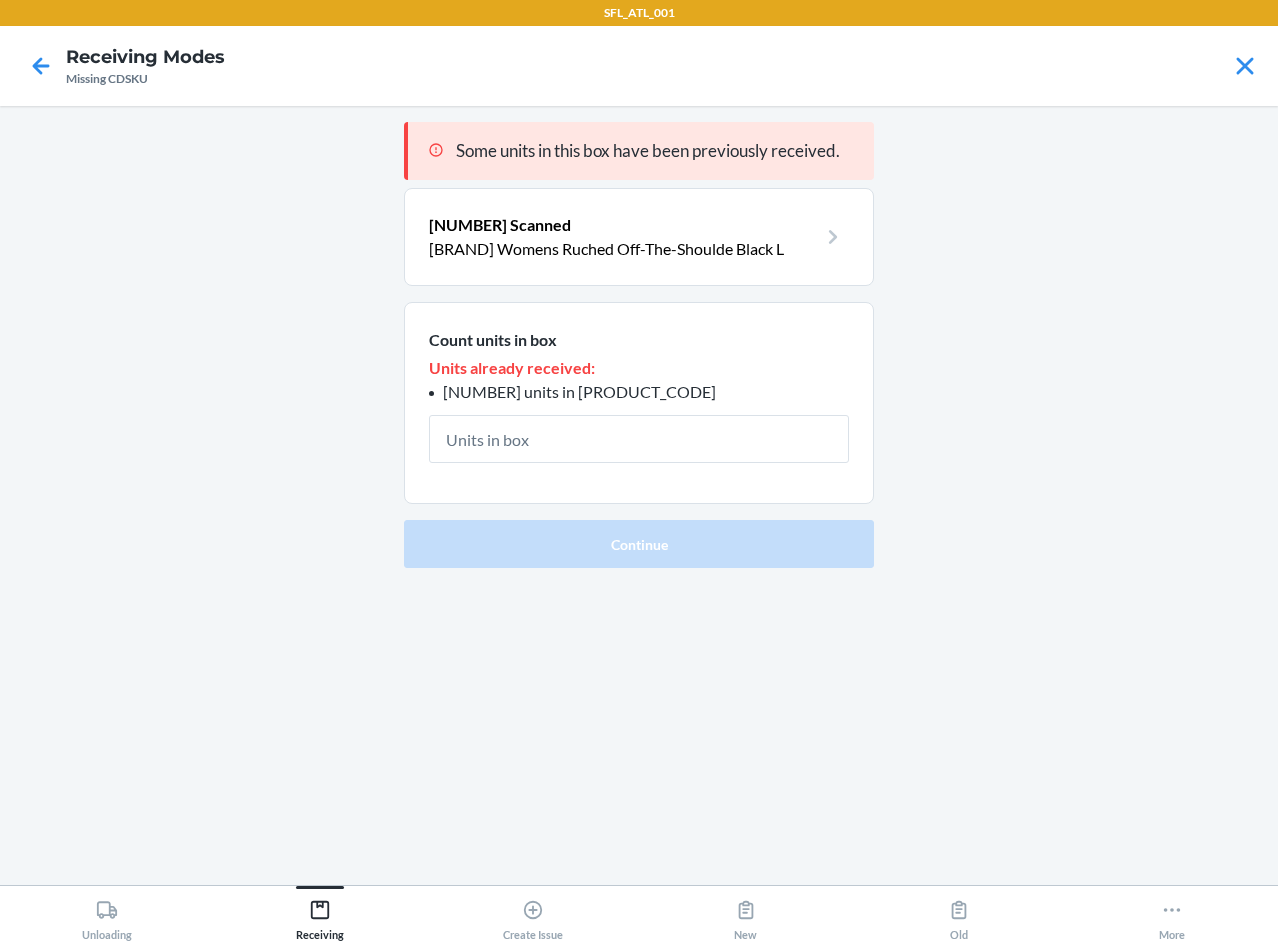 click 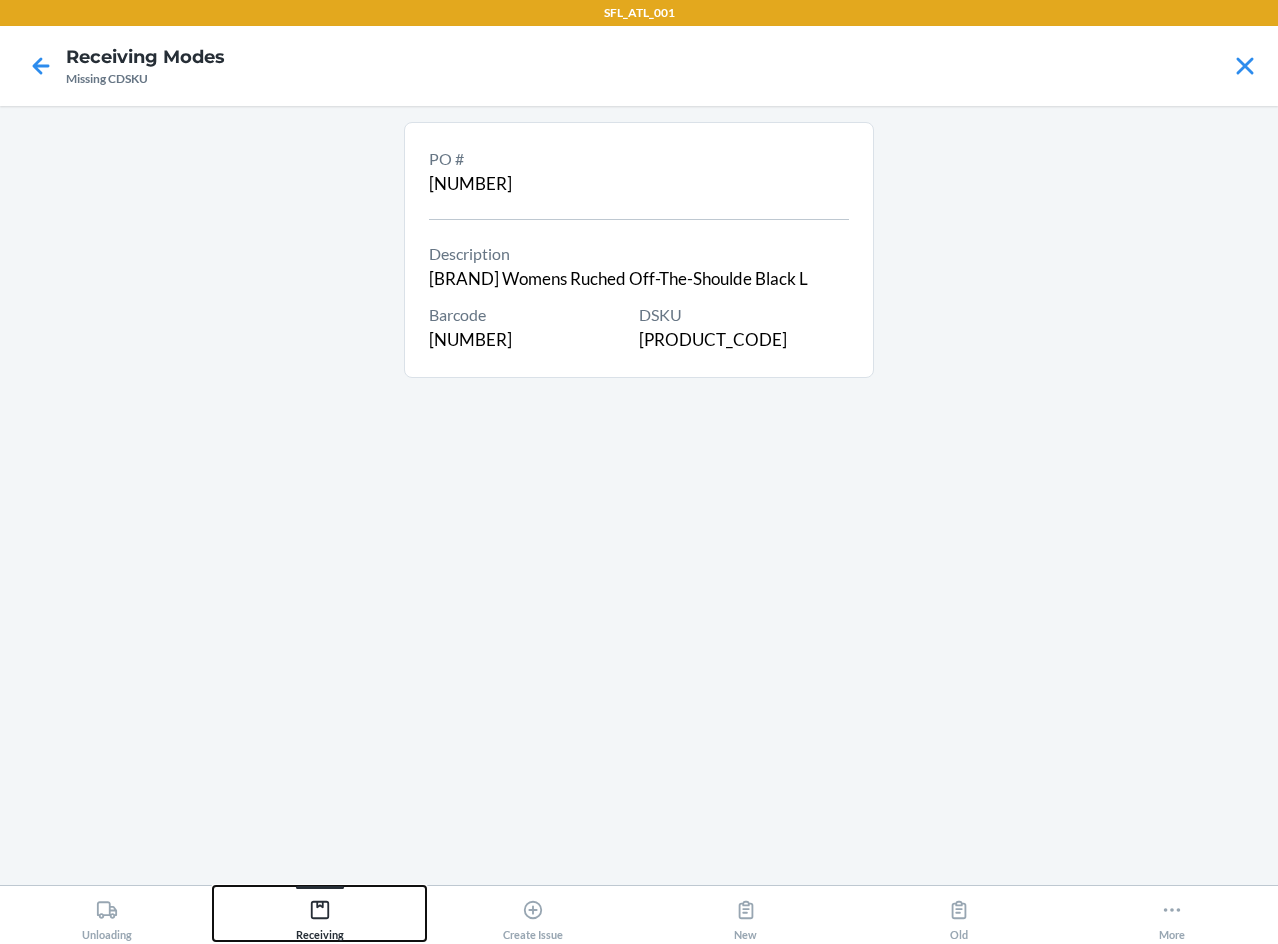 click on "Receiving" at bounding box center (320, 916) 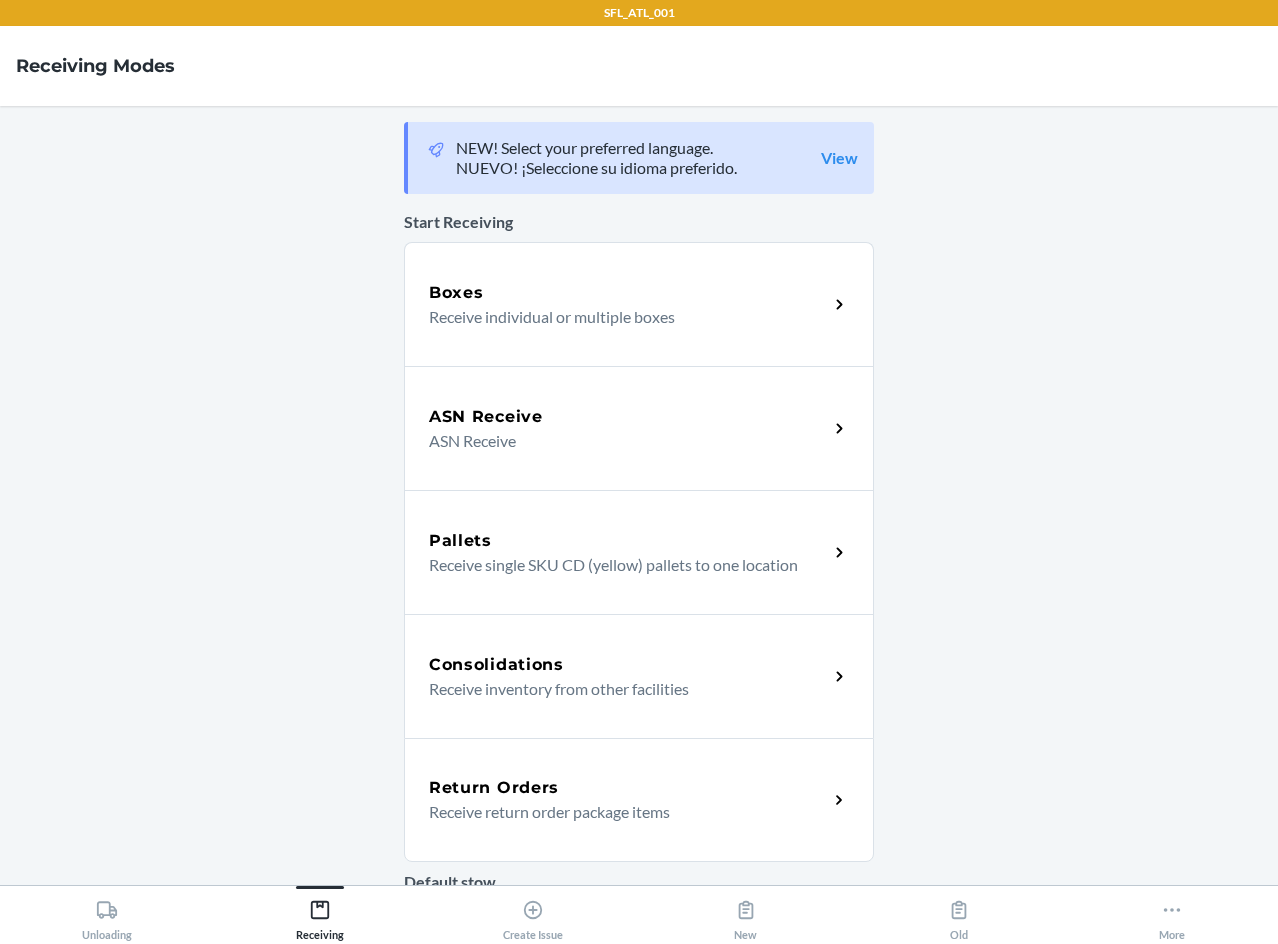 click on "ASN Receive" at bounding box center [620, 441] 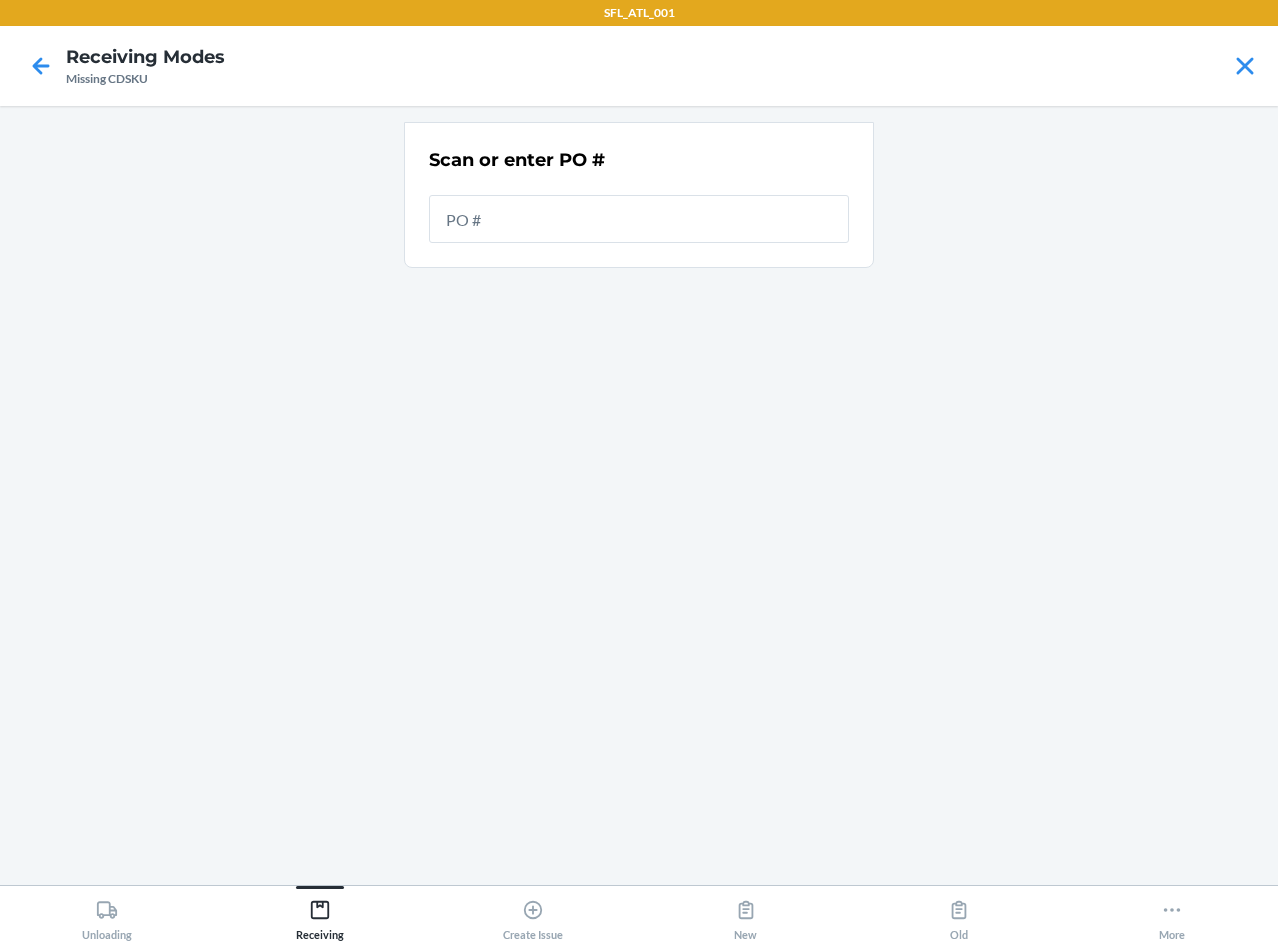 drag, startPoint x: 528, startPoint y: 221, endPoint x: 544, endPoint y: 201, distance: 25.612497 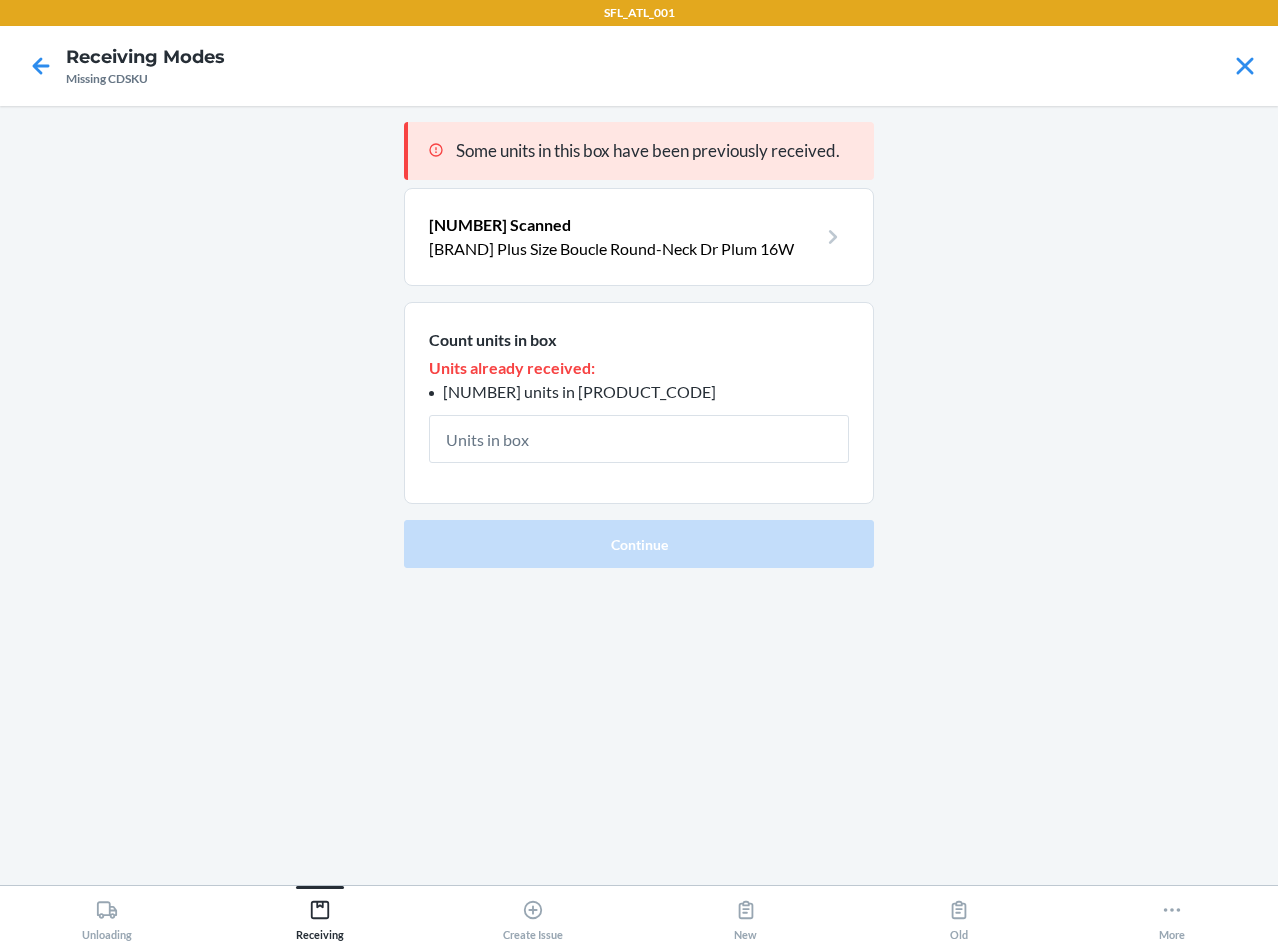 click 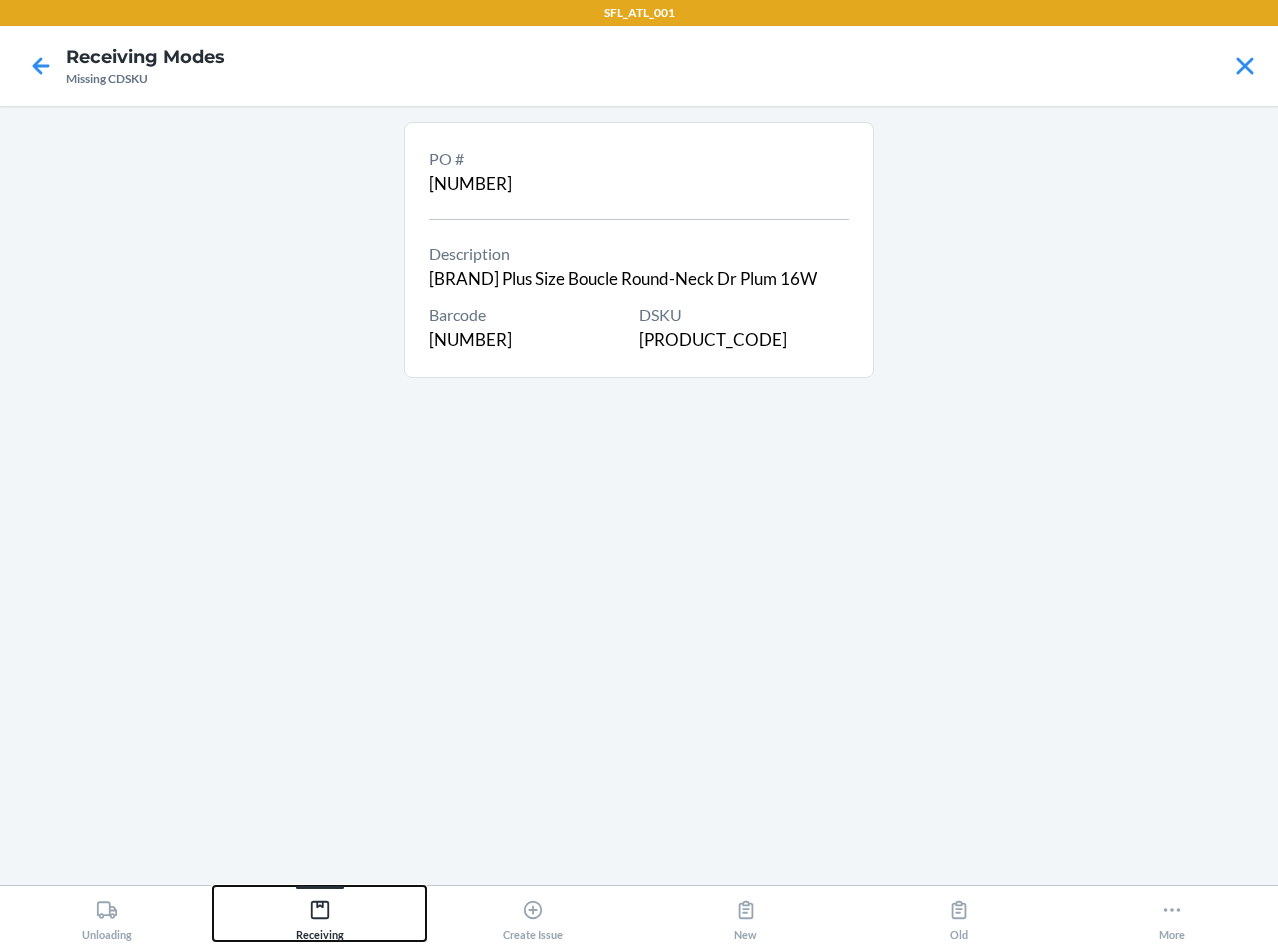 click 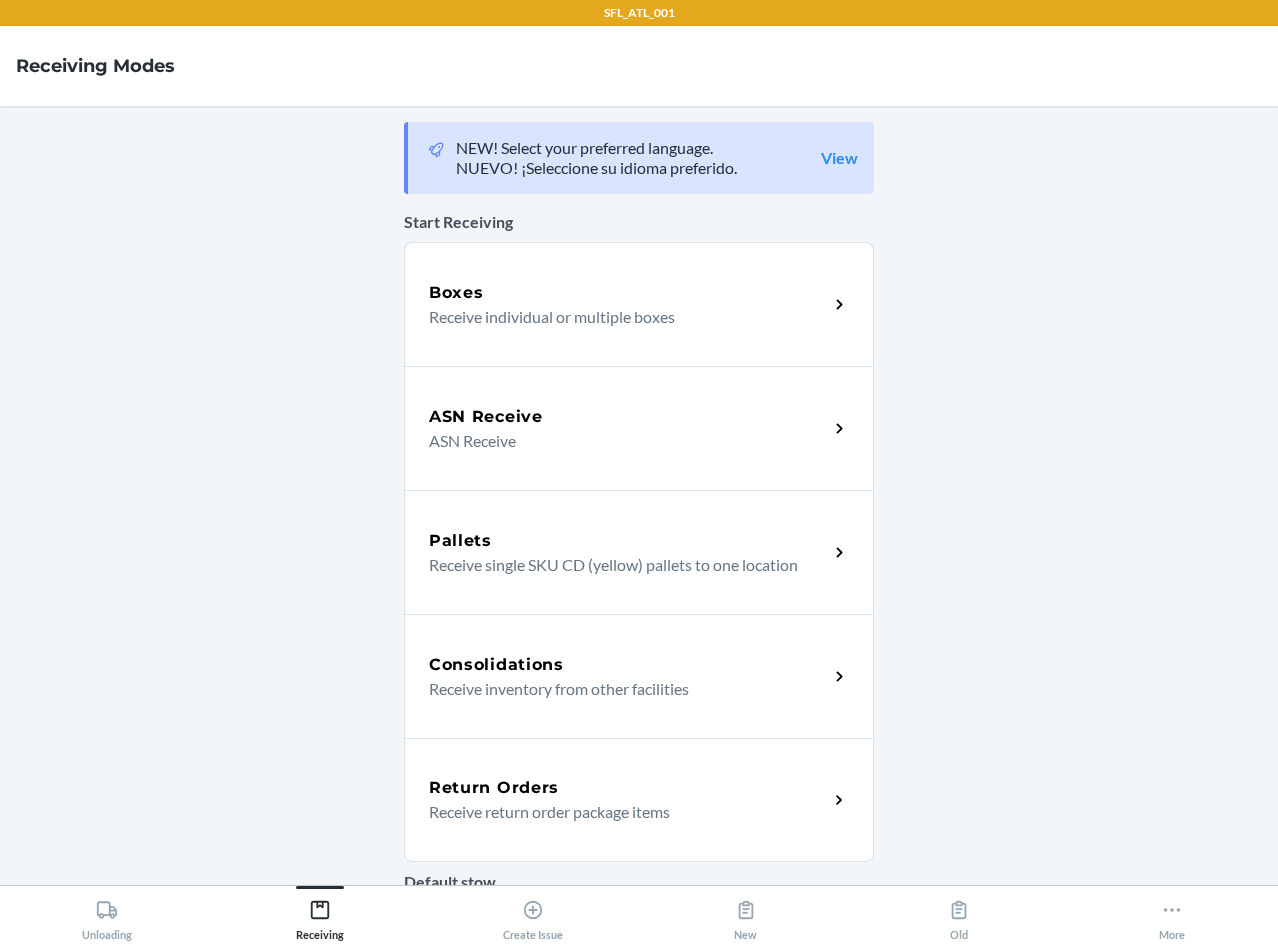 click on "ASN Receive" at bounding box center (620, 441) 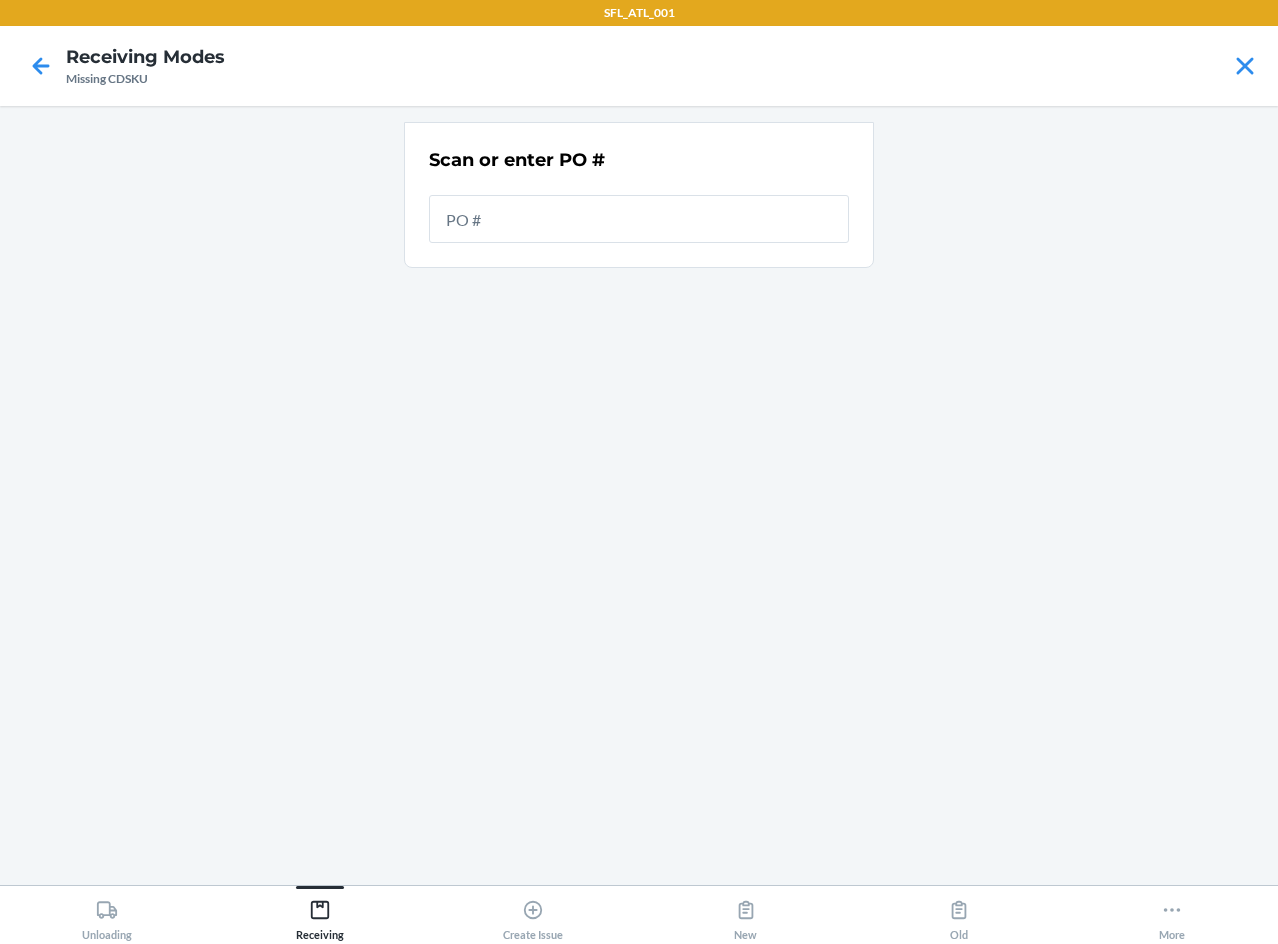 click at bounding box center (639, 219) 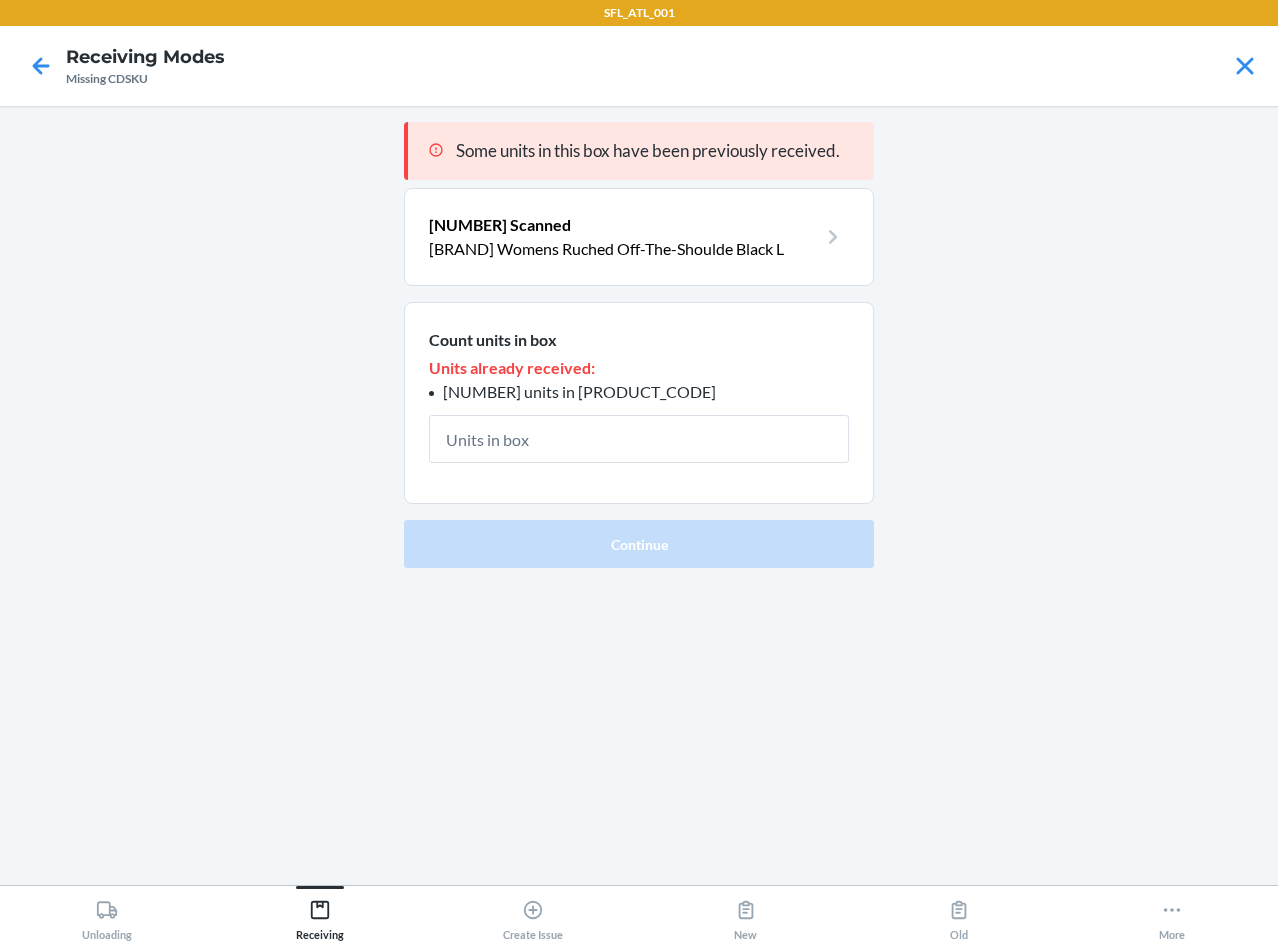click at bounding box center [639, 439] 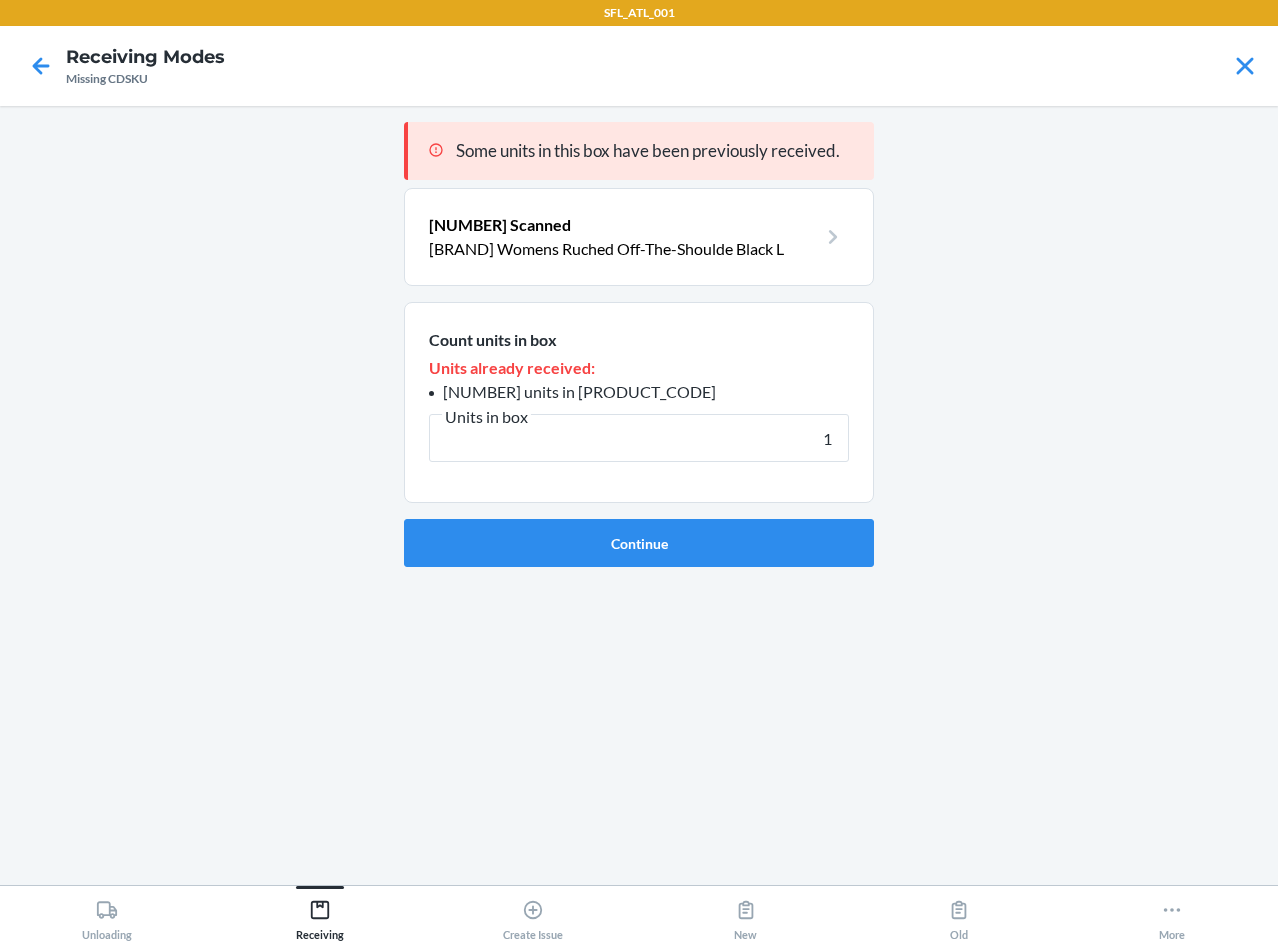 click on "Continue" at bounding box center (639, 543) 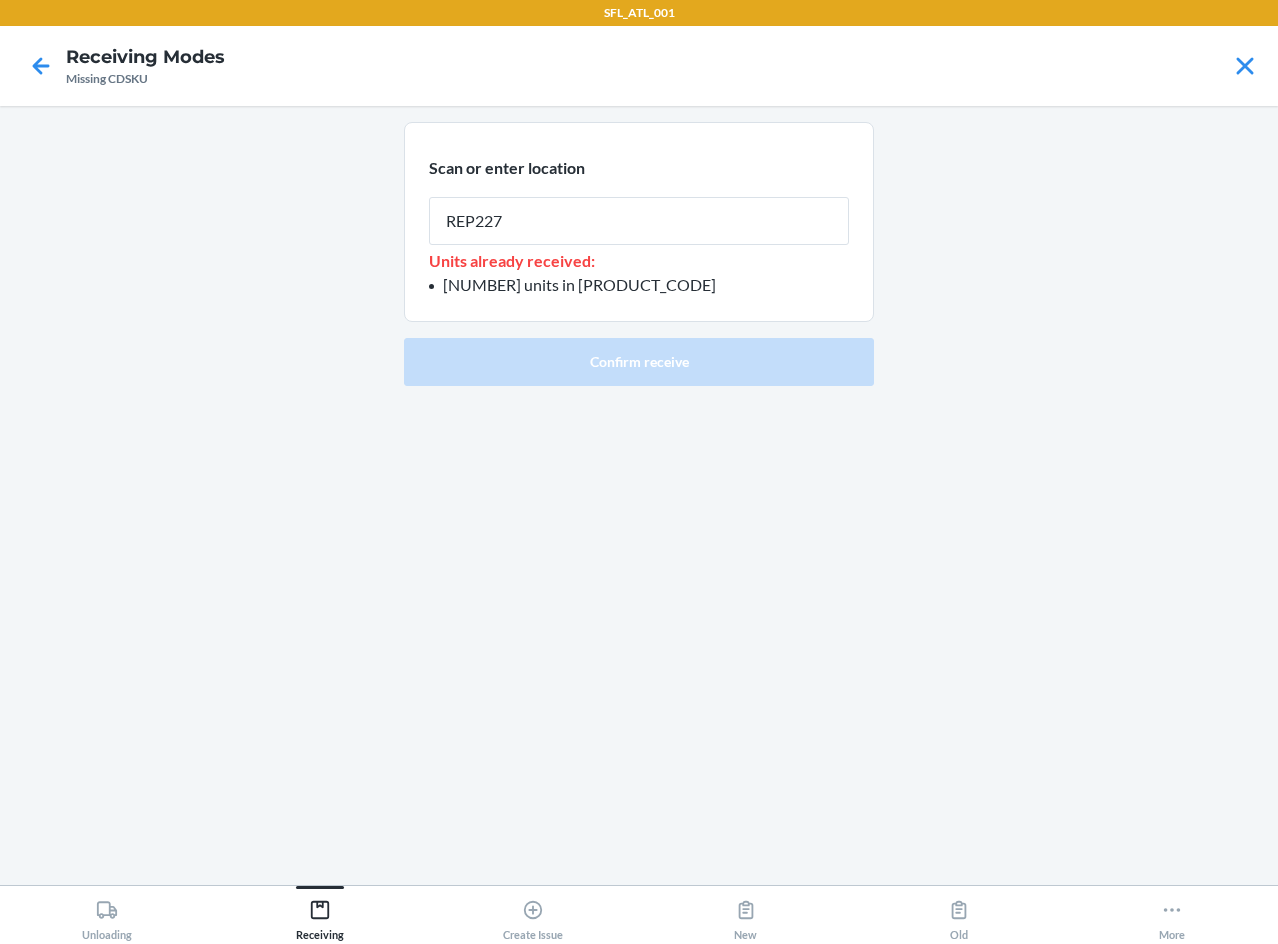 type on "REP227" 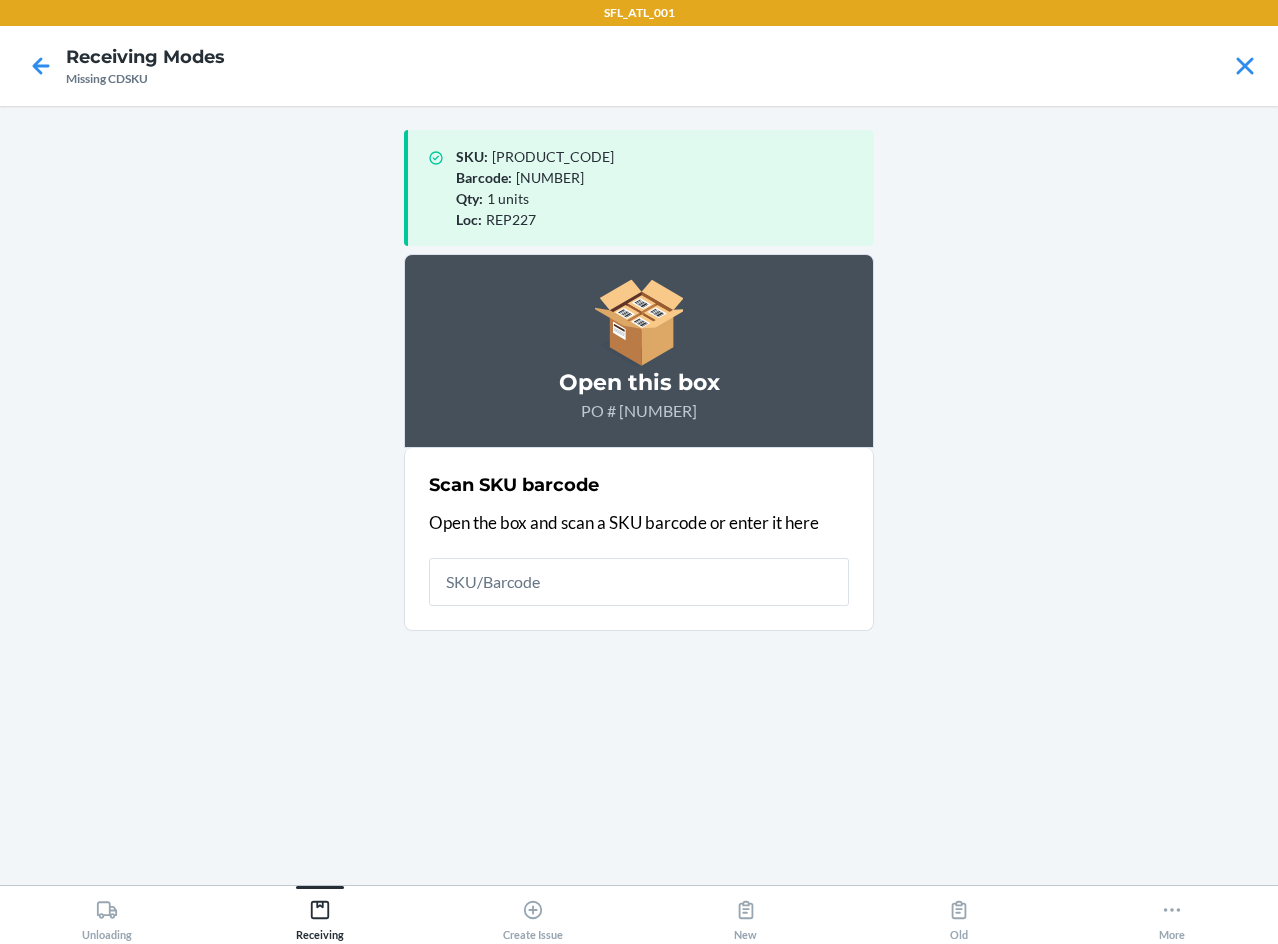 click at bounding box center (639, 582) 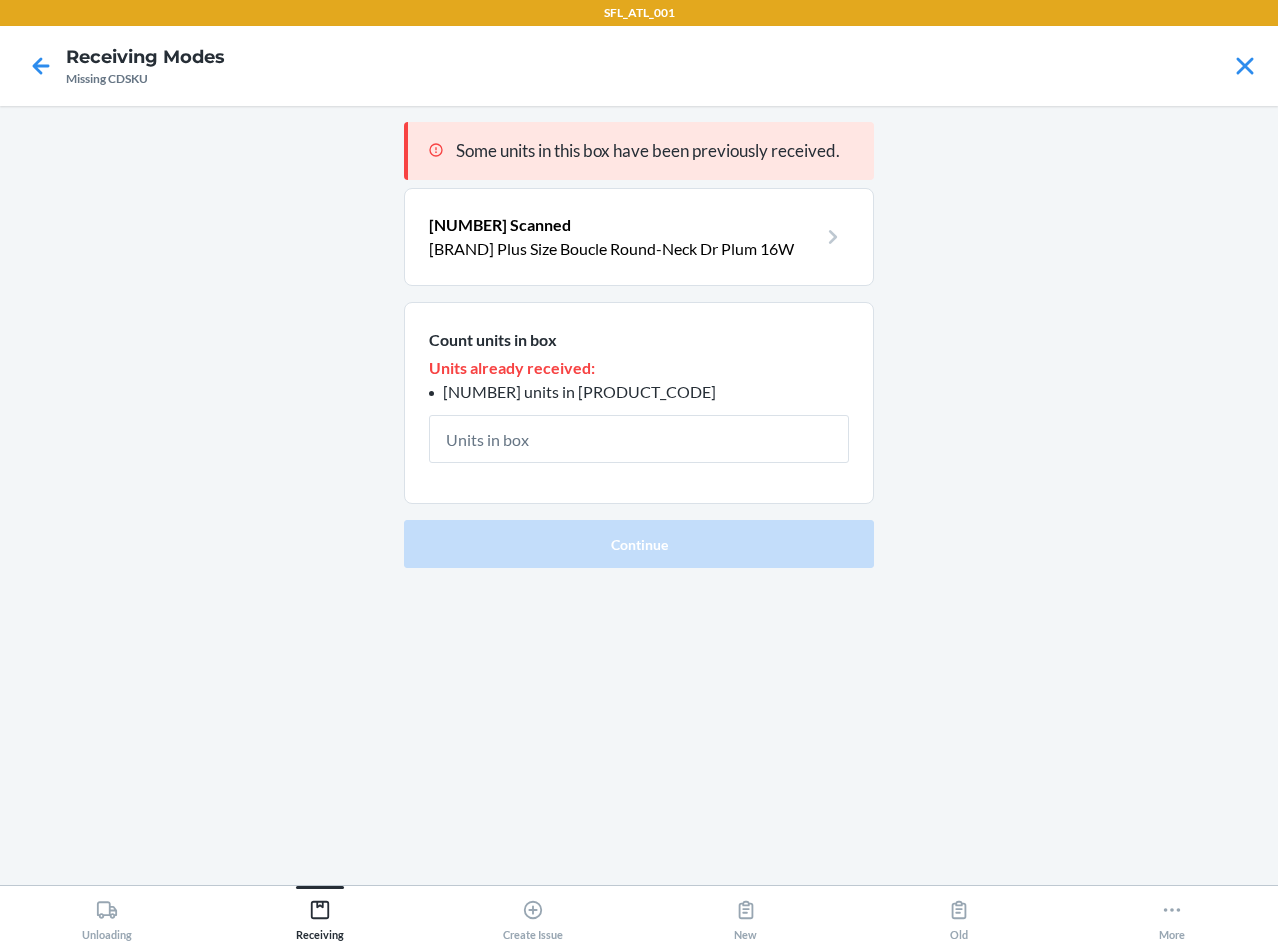 click at bounding box center (639, 439) 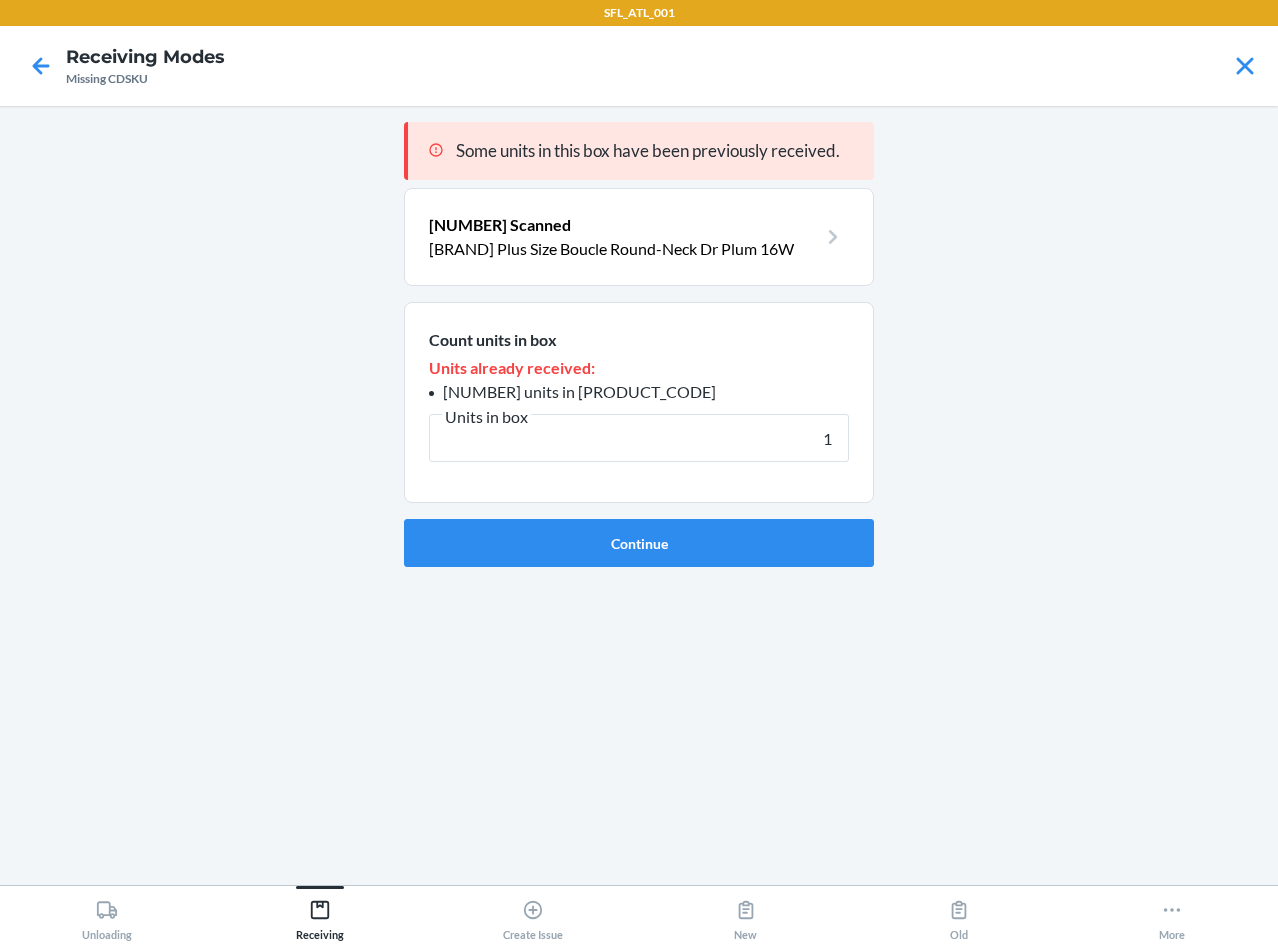 click on "Continue" at bounding box center [639, 543] 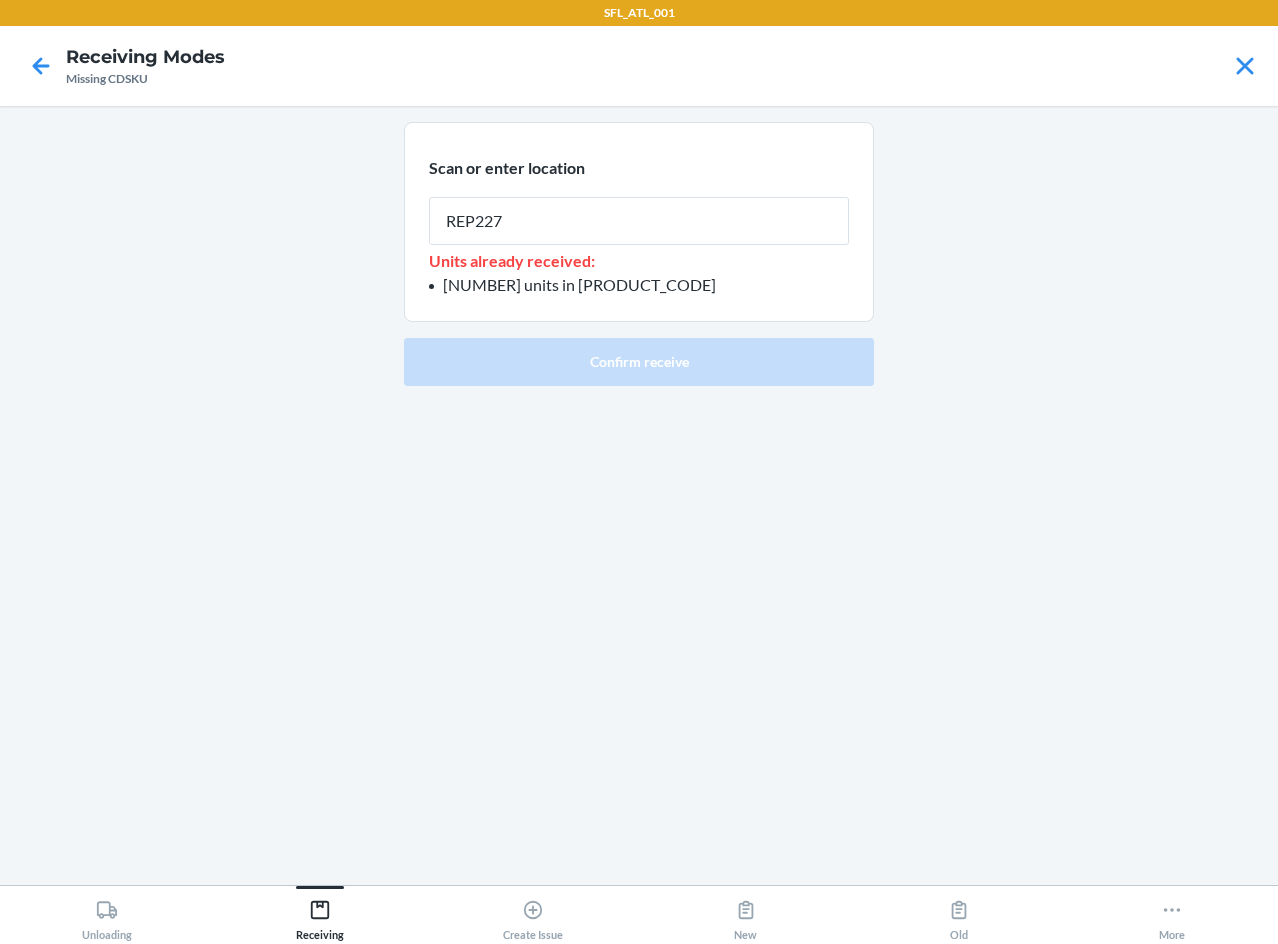 type on "REP227" 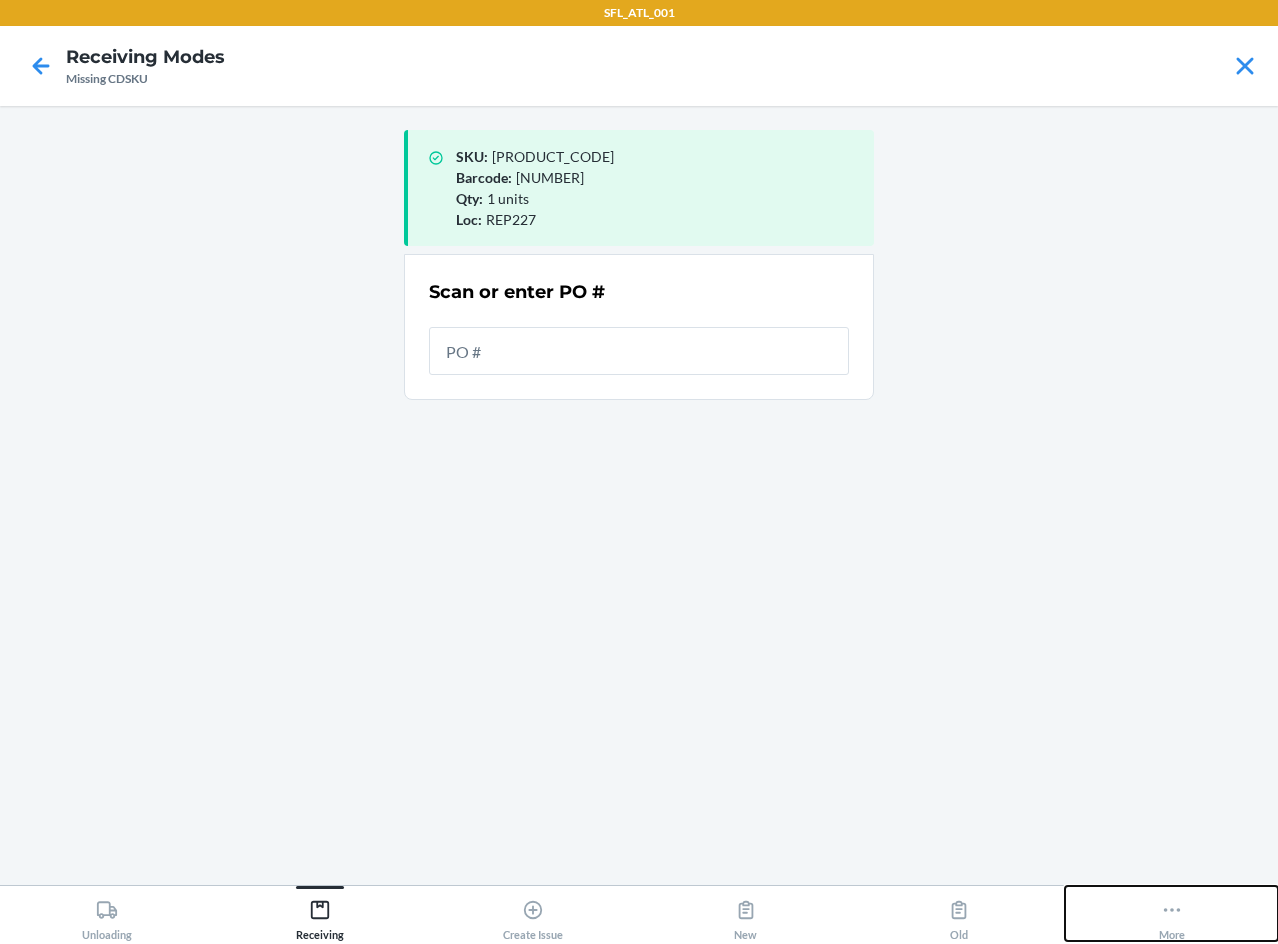 click 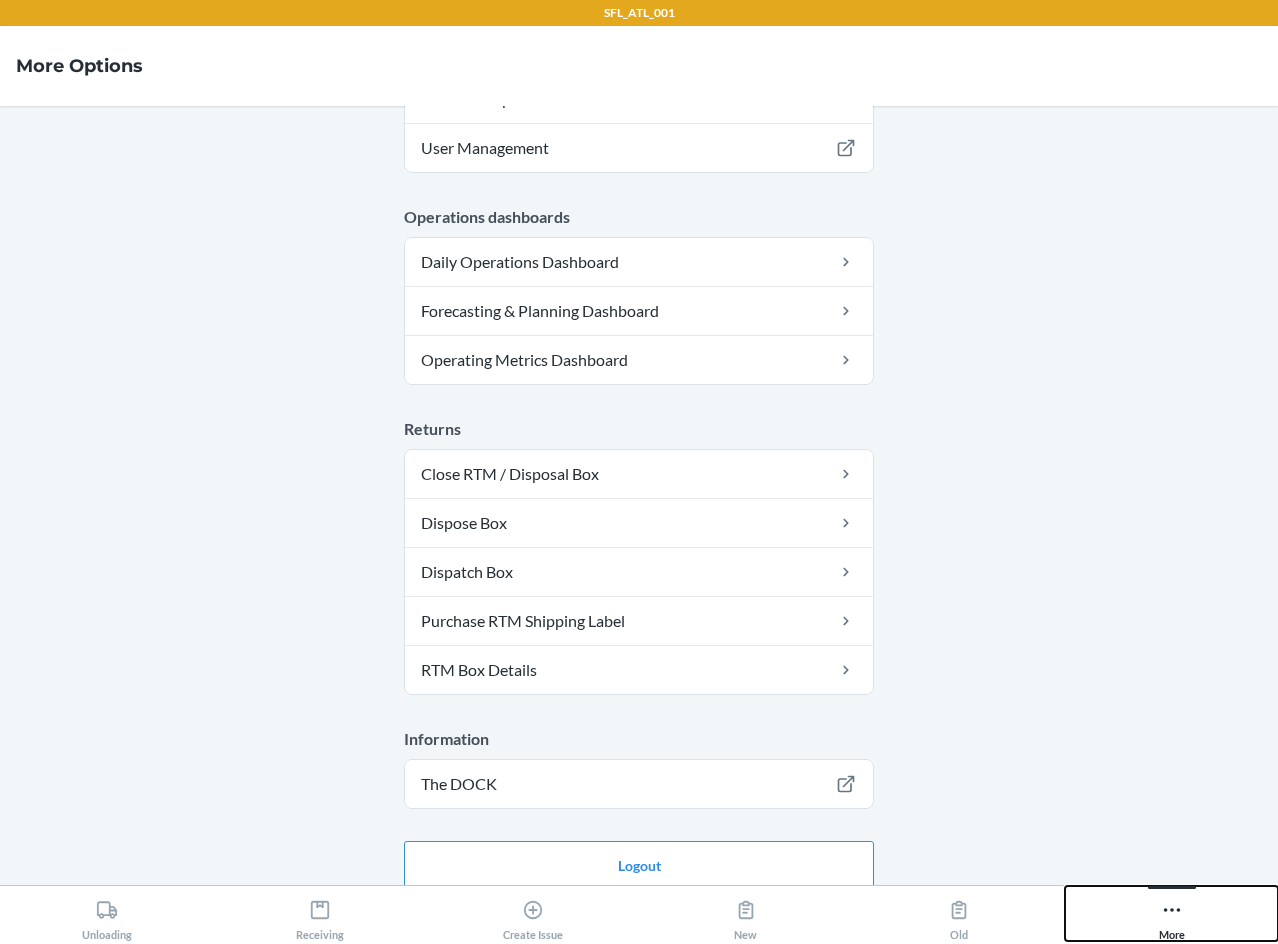 scroll, scrollTop: 556, scrollLeft: 0, axis: vertical 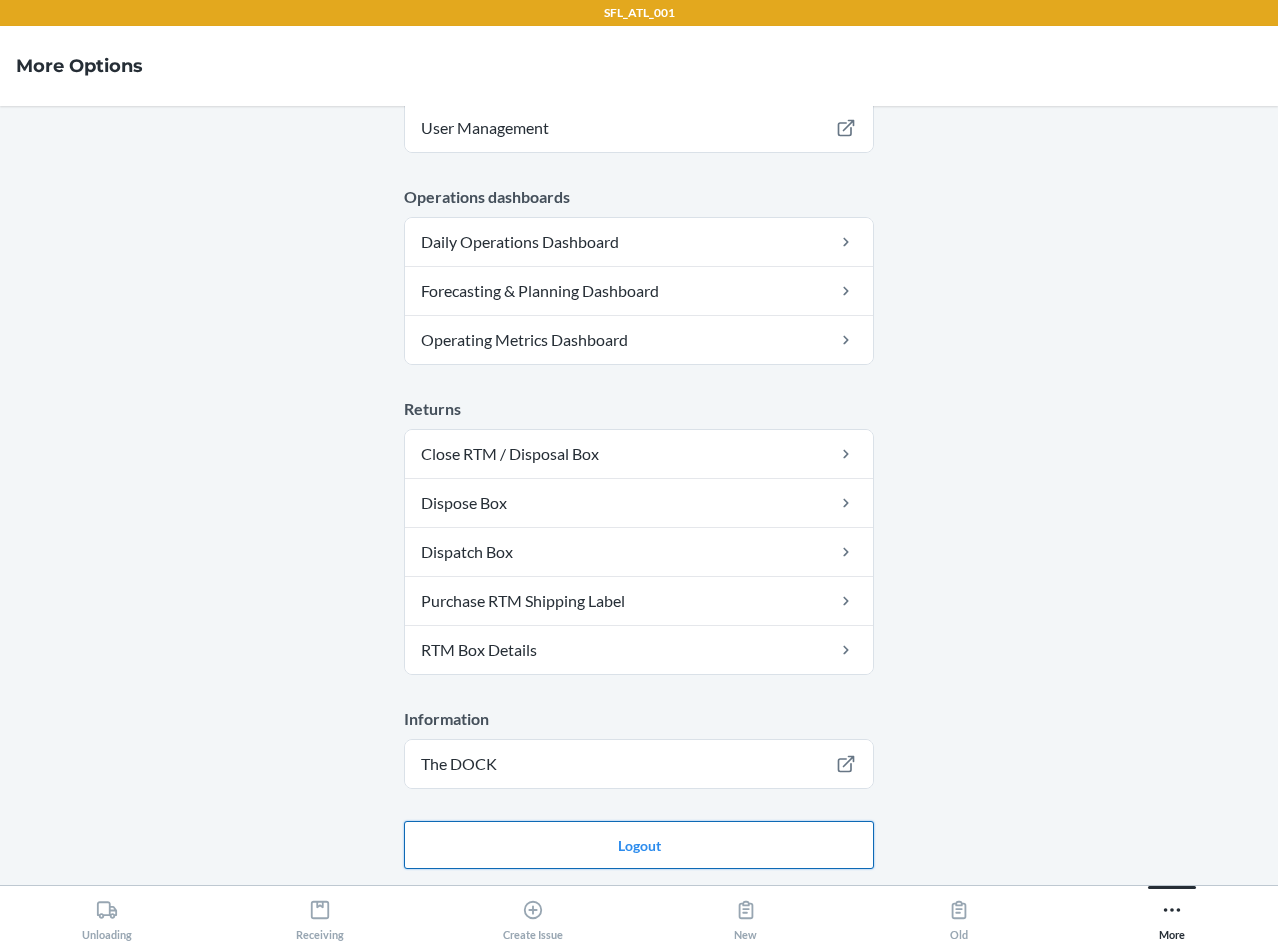 click on "Logout" at bounding box center [639, 845] 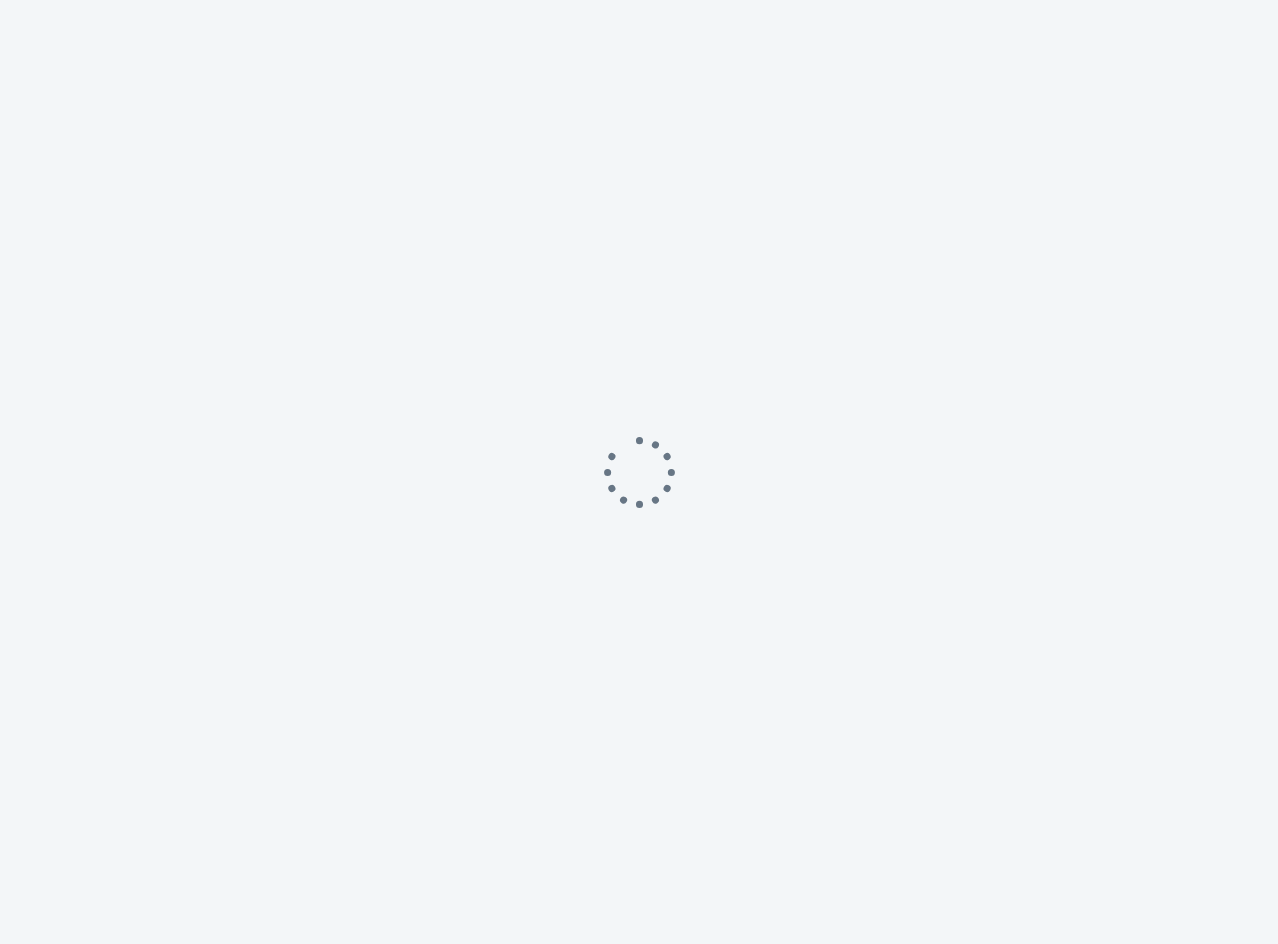 scroll, scrollTop: 0, scrollLeft: 0, axis: both 